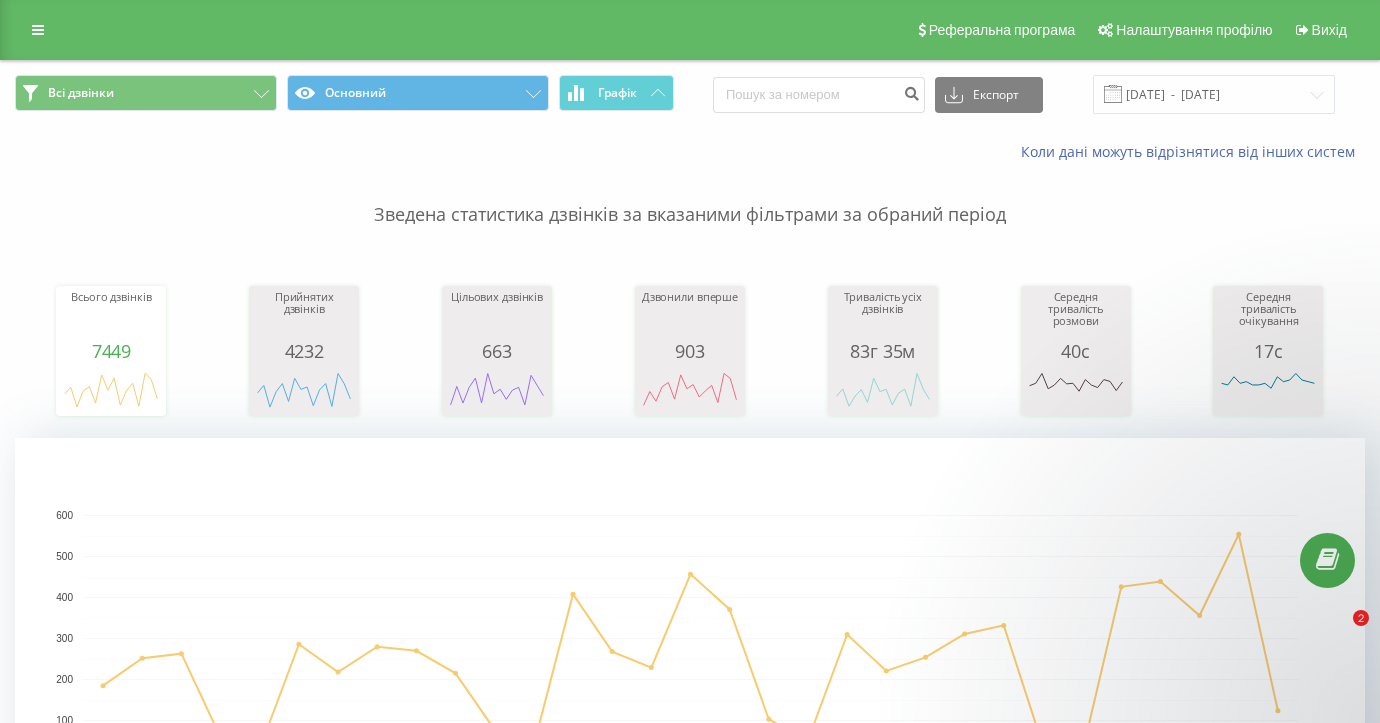 scroll, scrollTop: 2277, scrollLeft: 0, axis: vertical 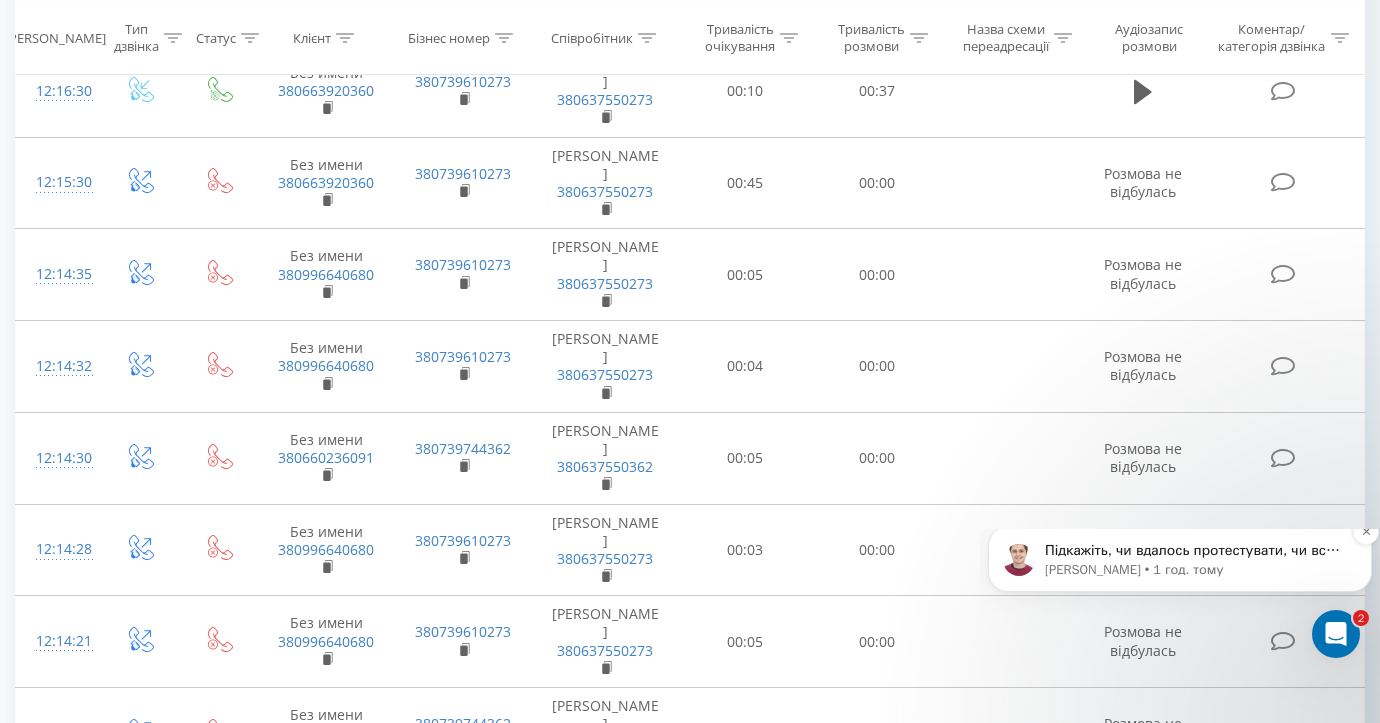 click on "Підкажіть, чи вдалось протестувати, чи все наразі працює як потрібно?" at bounding box center [1196, 551] 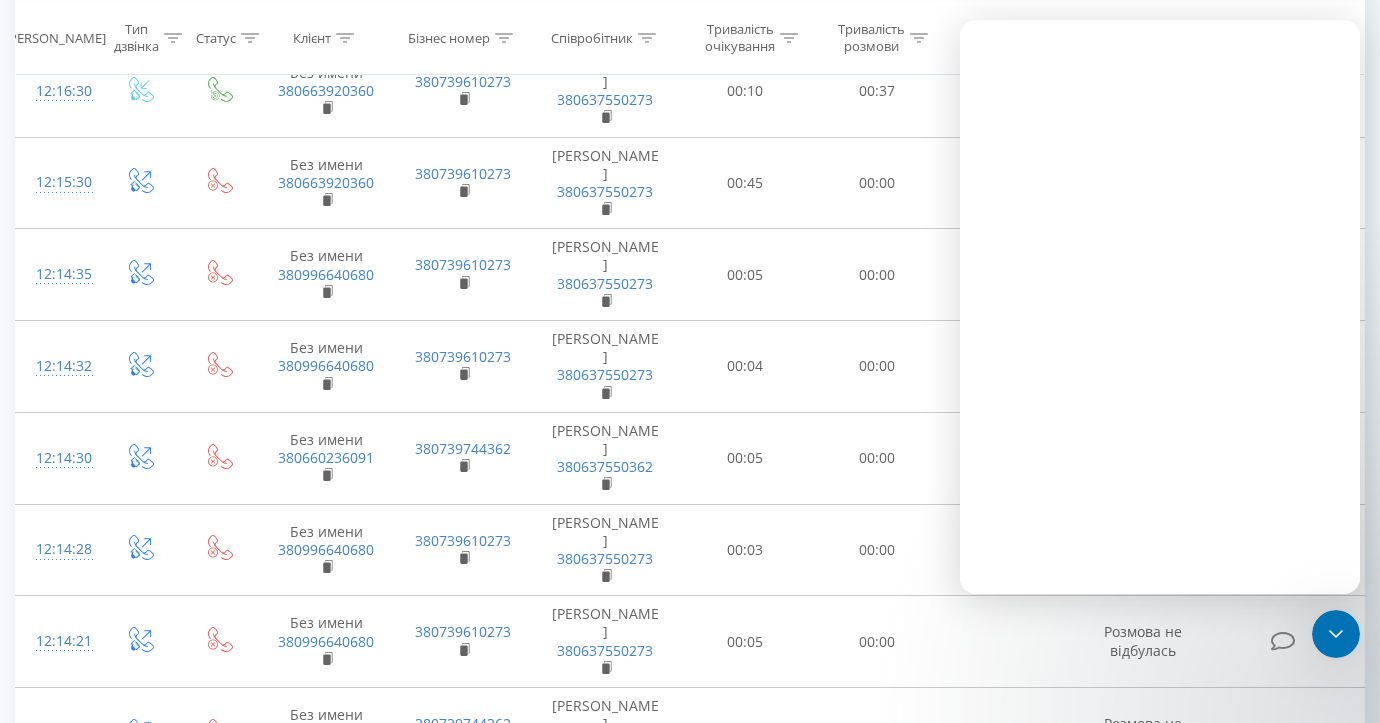 scroll, scrollTop: 0, scrollLeft: 0, axis: both 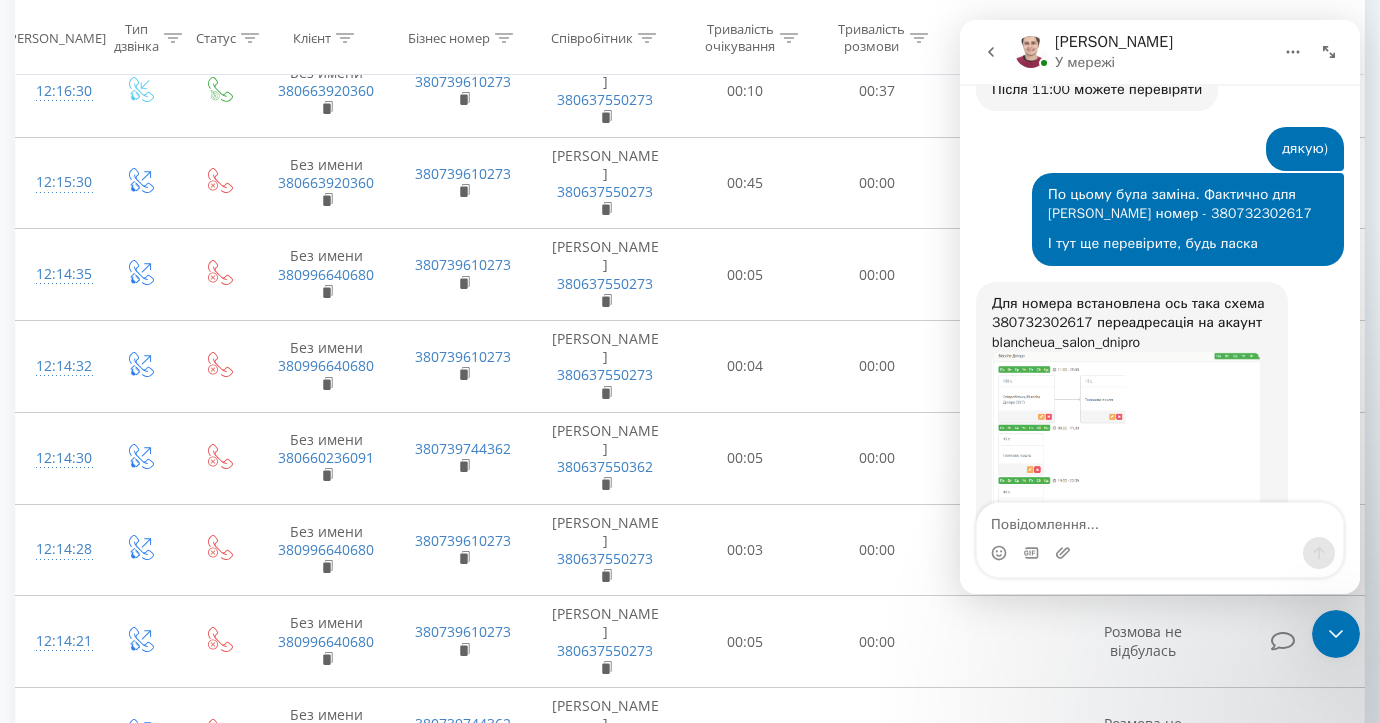 click at bounding box center (1160, 520) 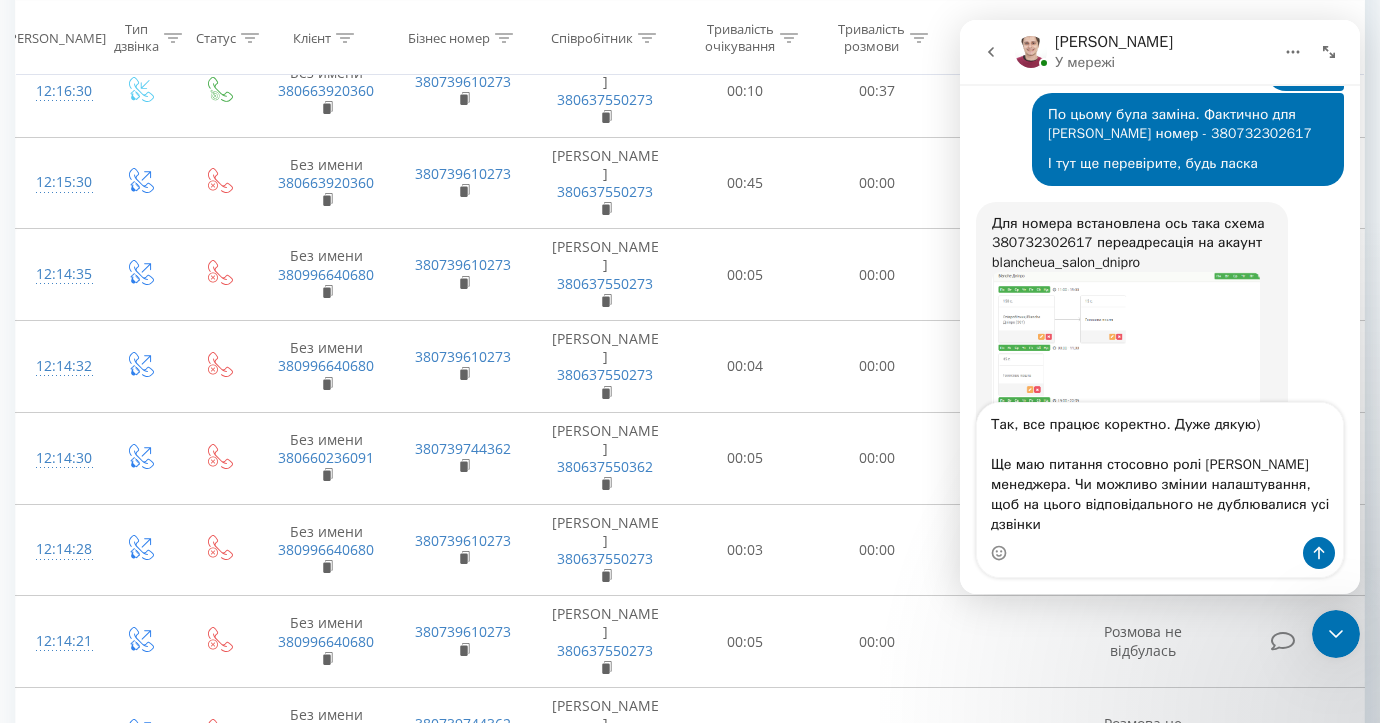 scroll, scrollTop: 9149, scrollLeft: 0, axis: vertical 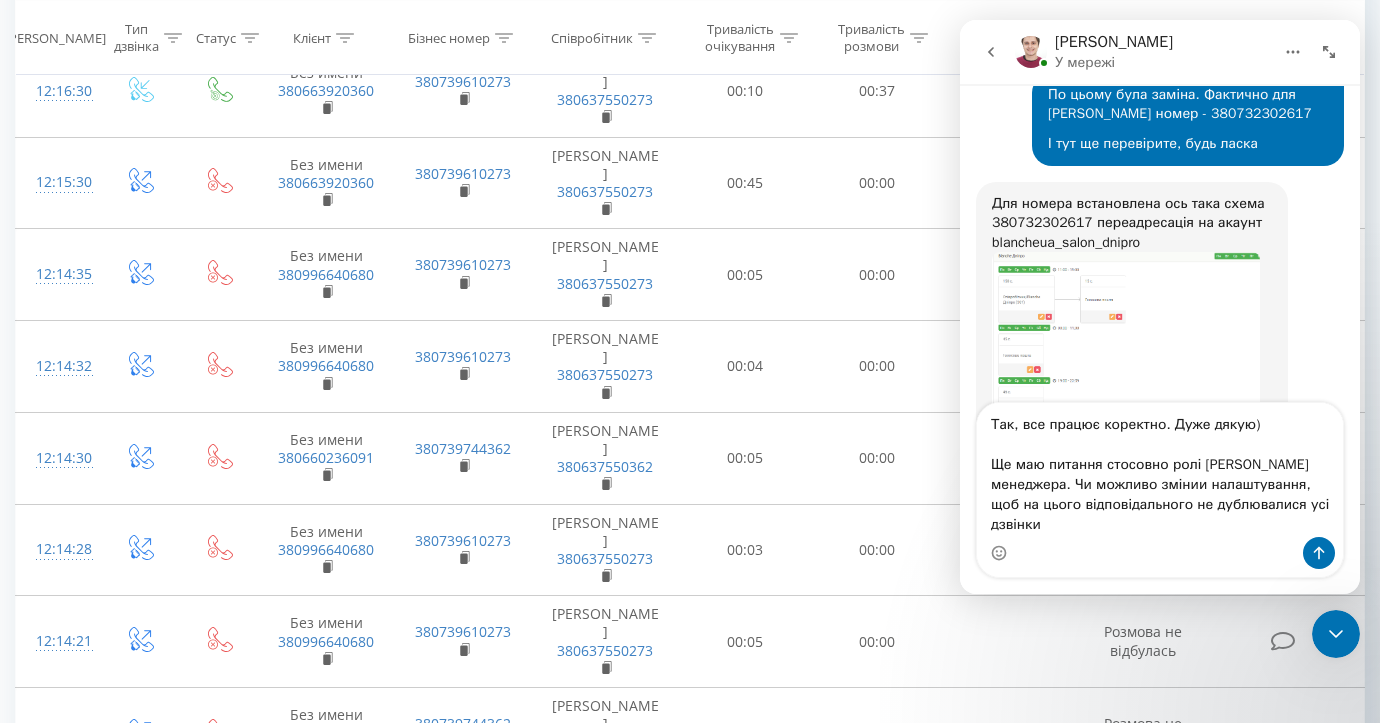 type on "Так, все працює коректно. Дуже дякую)
Ще маю питання стосовно ролі Старшого менеджера. Чи можливо змінии налаштування, щоб на цього відповідального не дублювалися усі дзвінки?" 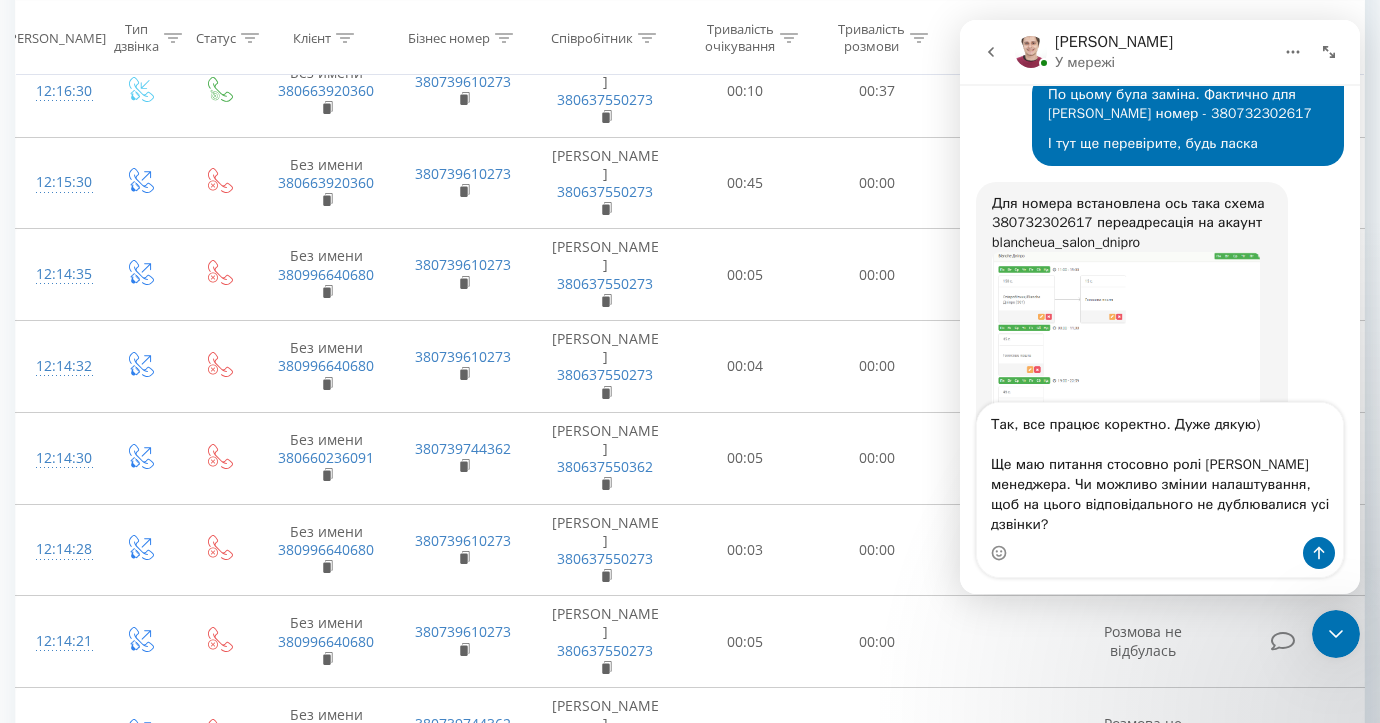 type 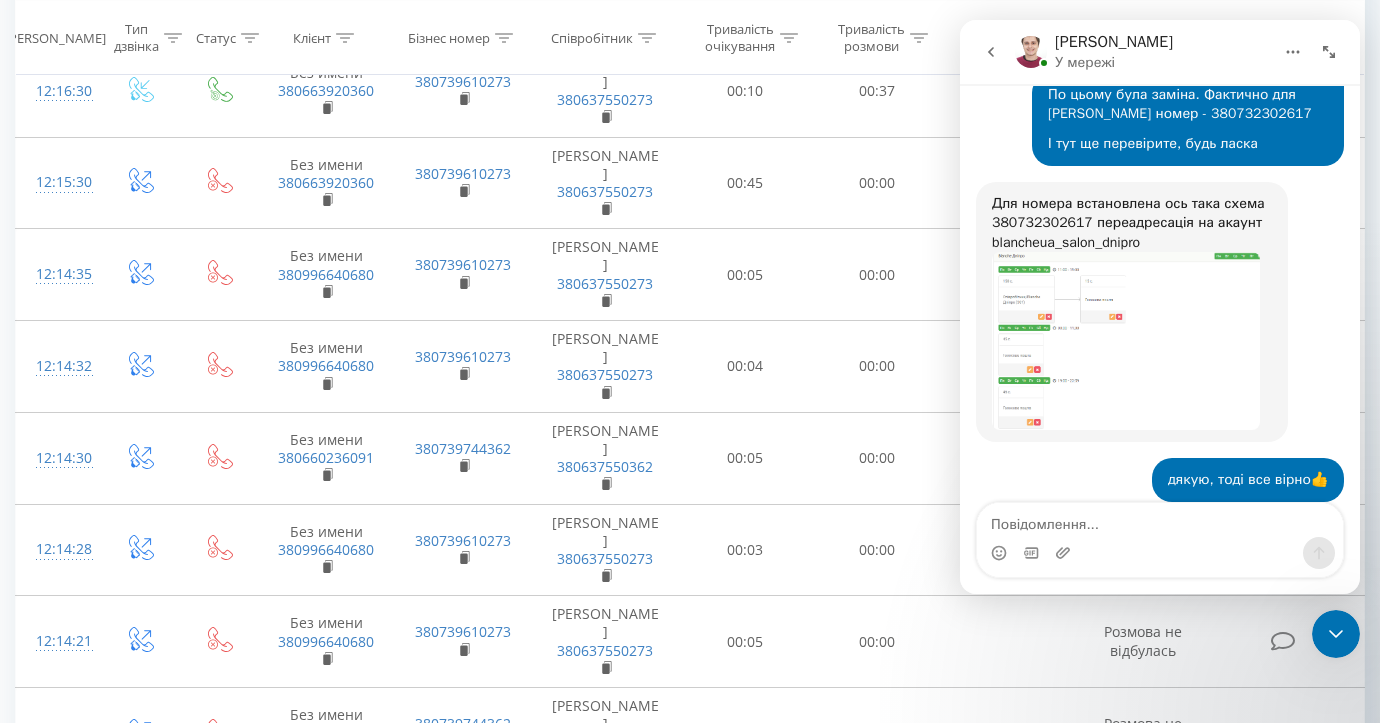 scroll, scrollTop: 2, scrollLeft: 0, axis: vertical 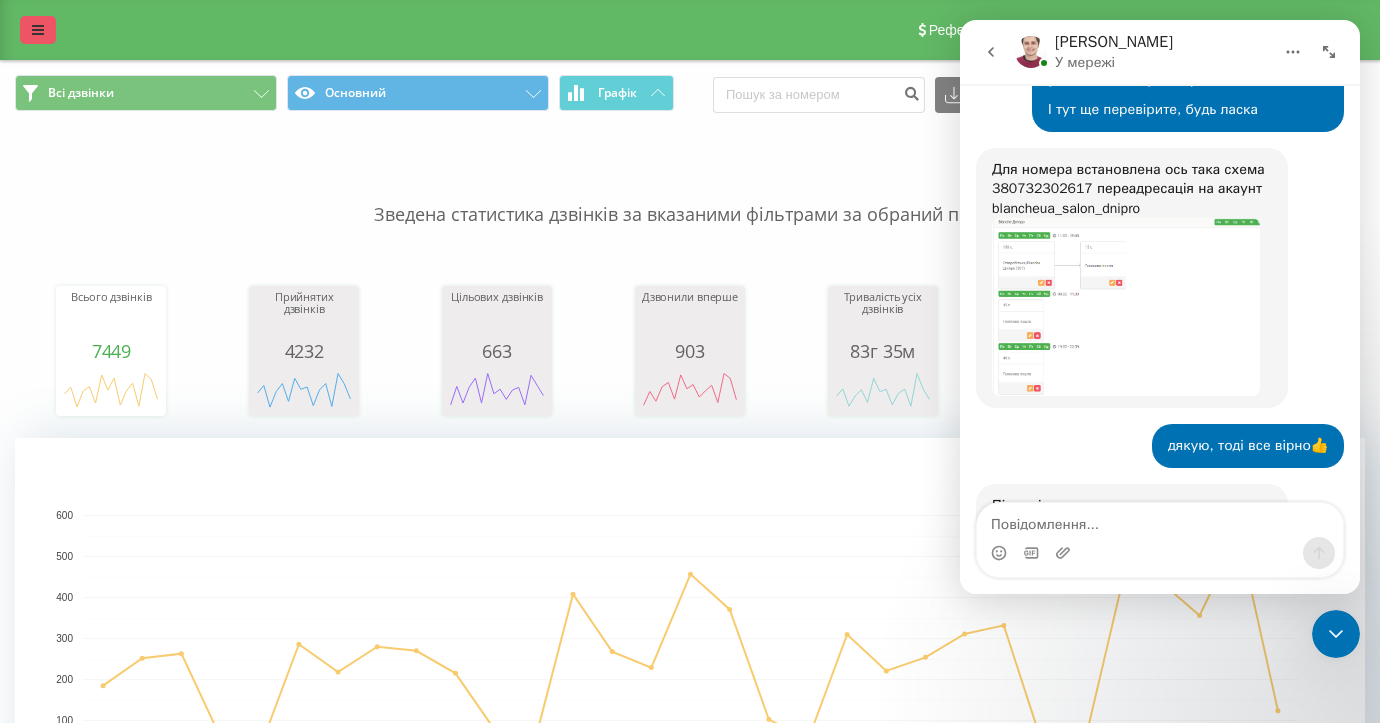 click at bounding box center [38, 30] 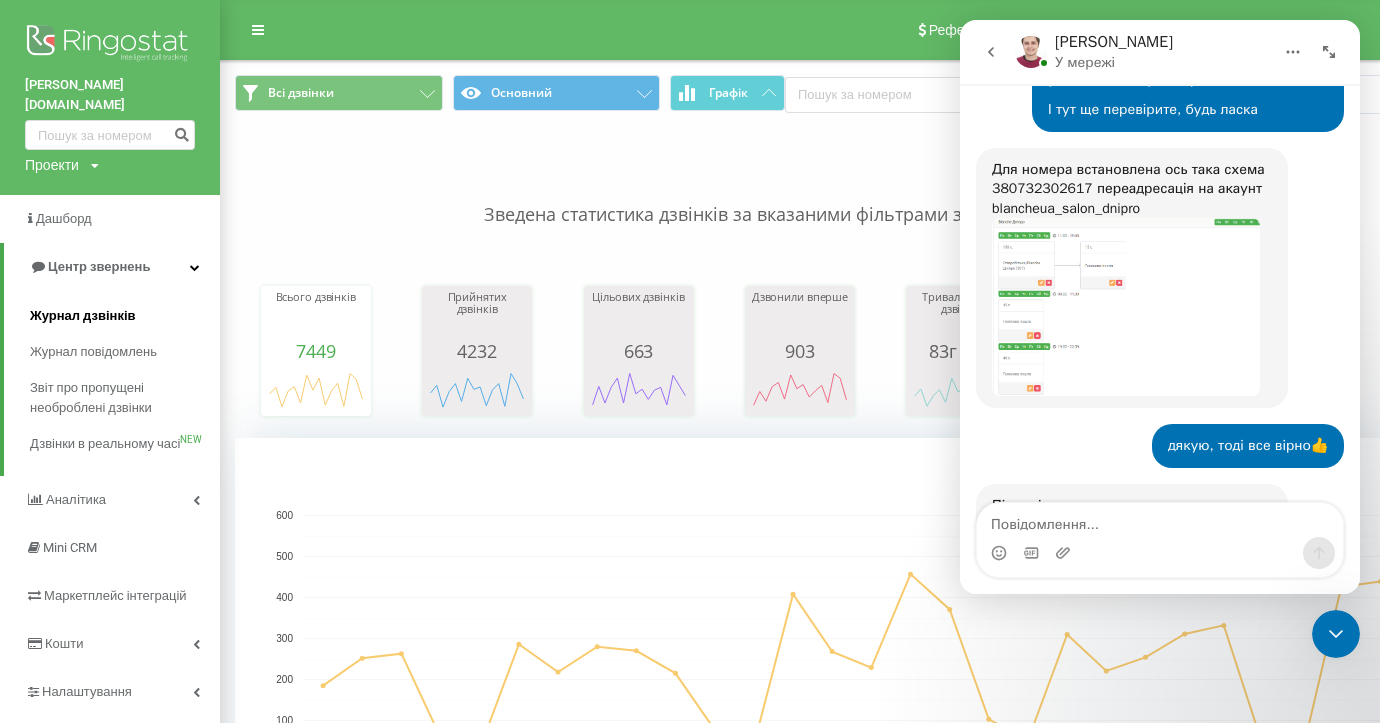 click on "Журнал дзвінків" at bounding box center (83, 316) 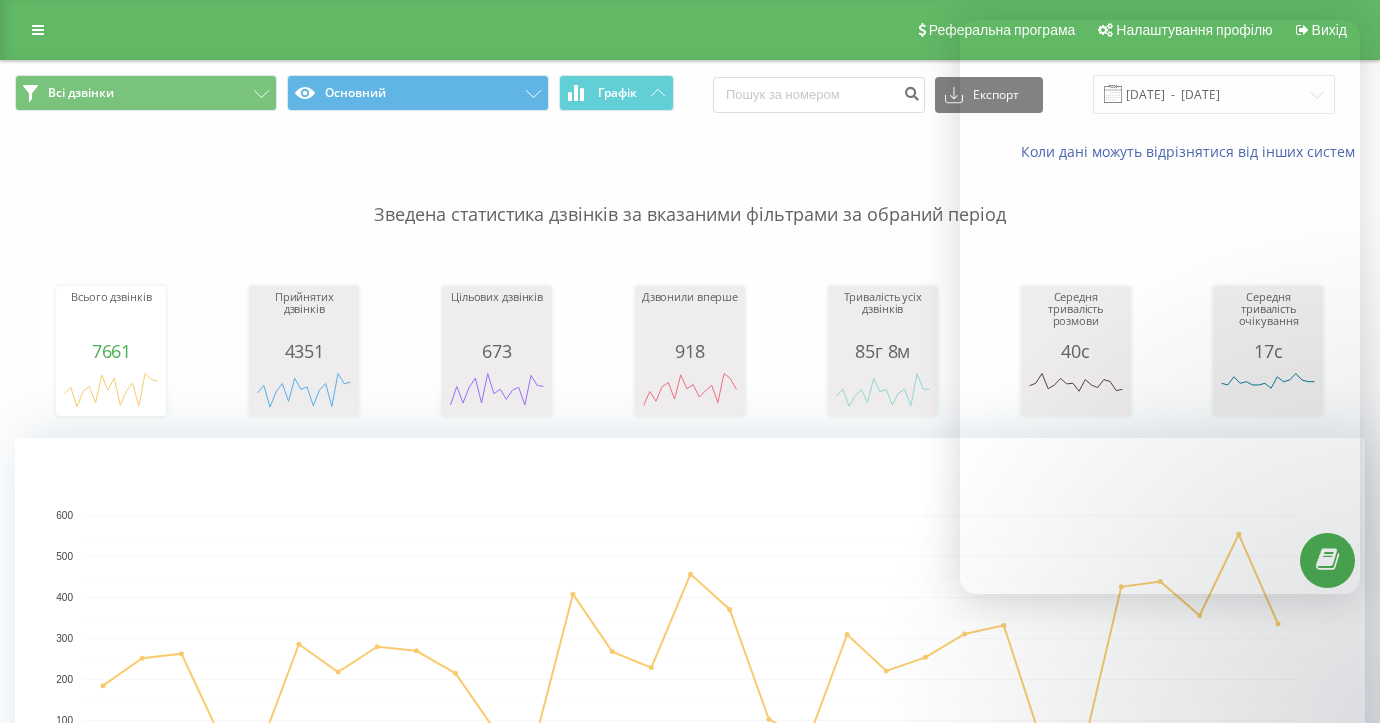 scroll, scrollTop: 0, scrollLeft: 0, axis: both 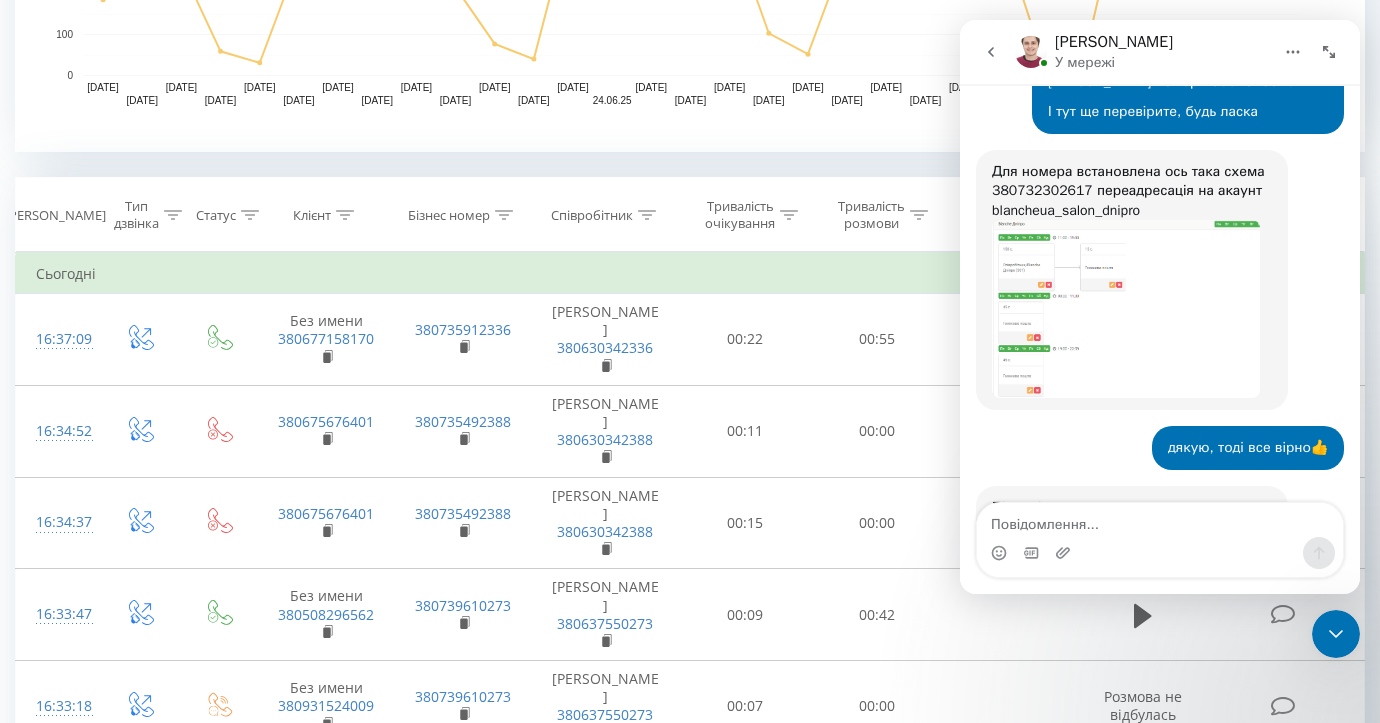 click at bounding box center [647, 215] 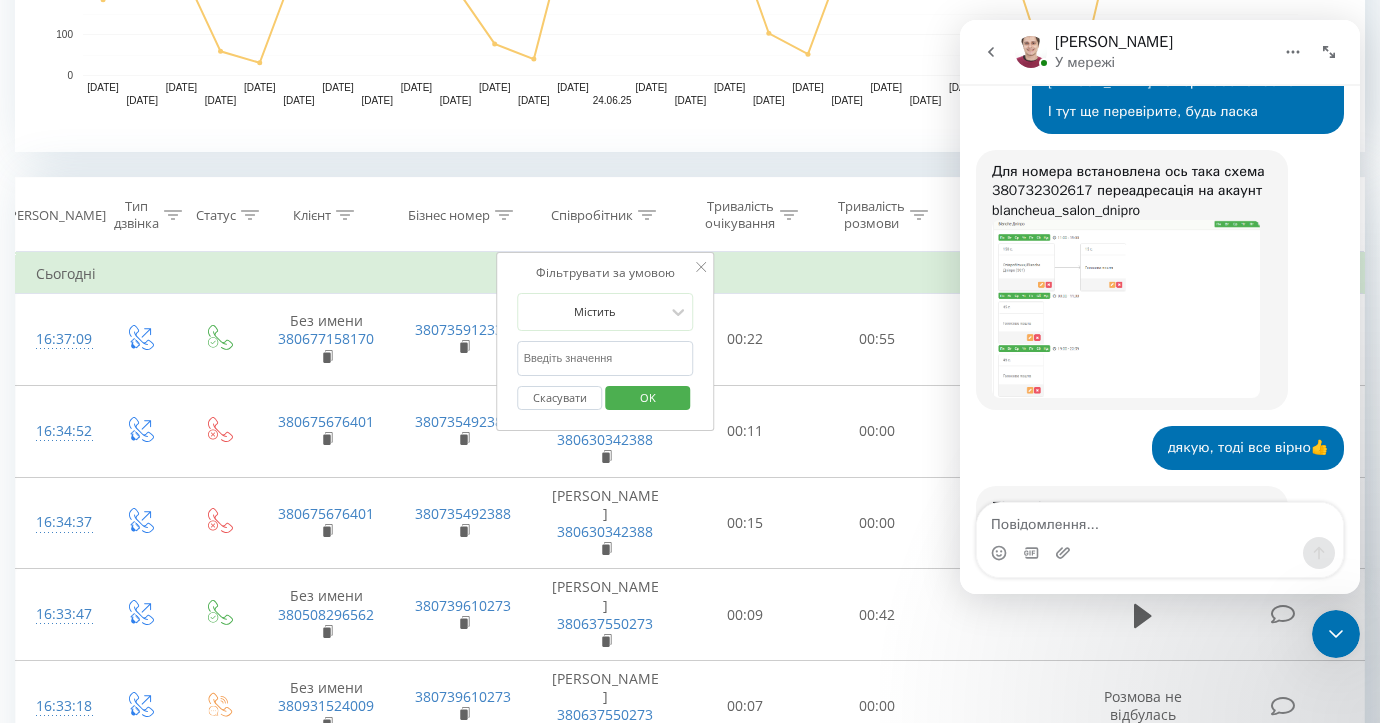 click at bounding box center [606, 358] 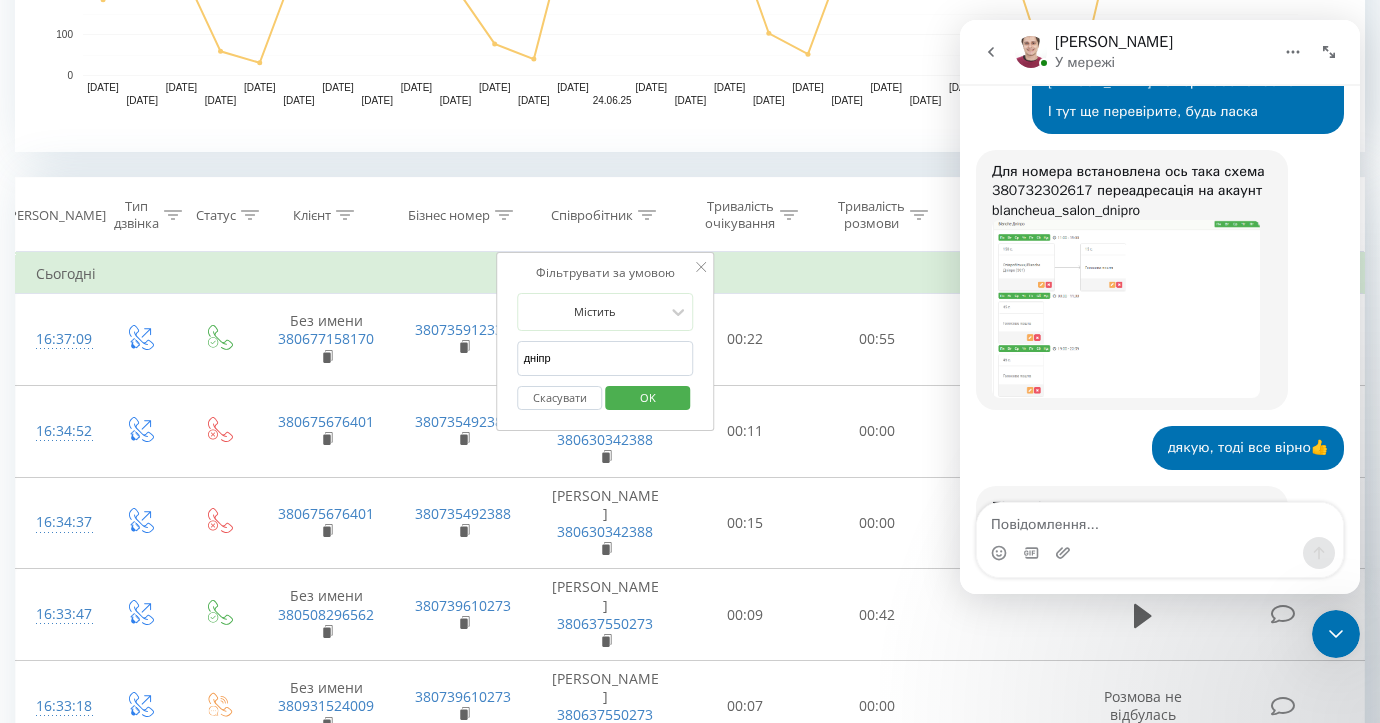 type on "дніпро" 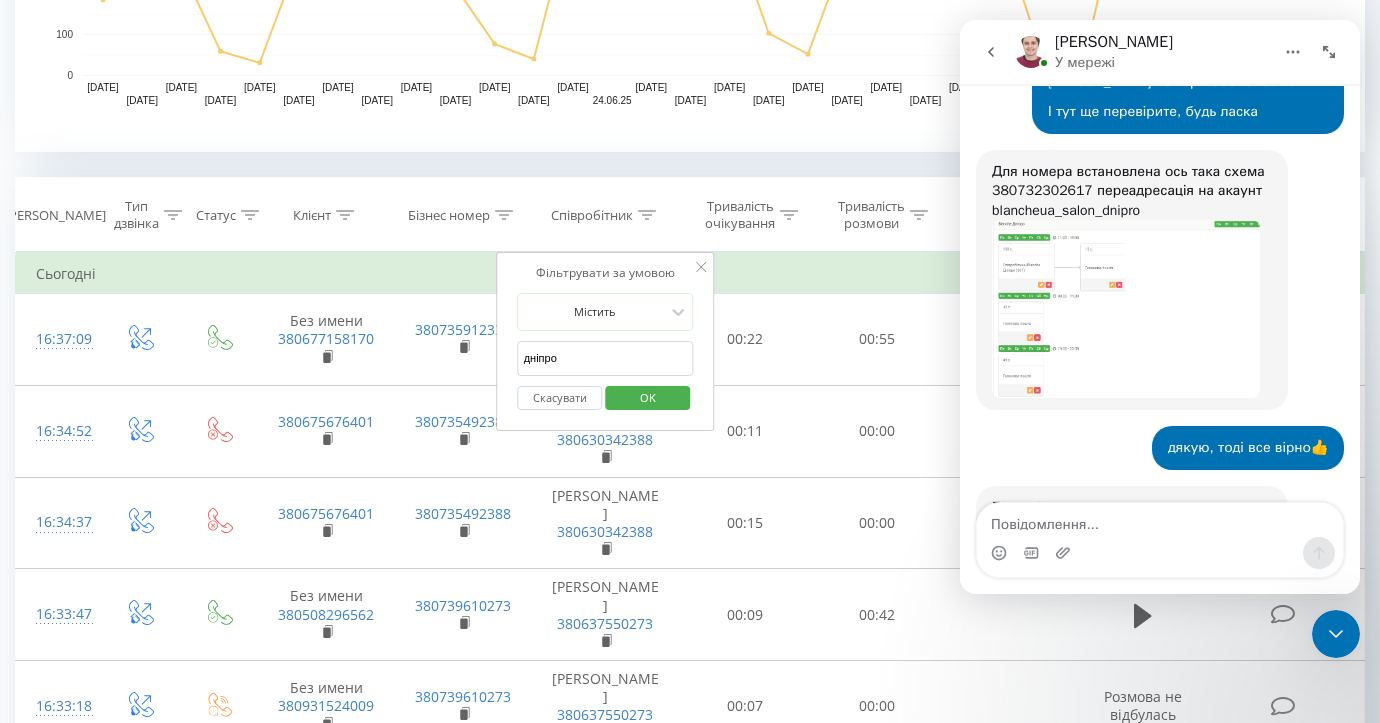 click on "OK" at bounding box center (647, 398) 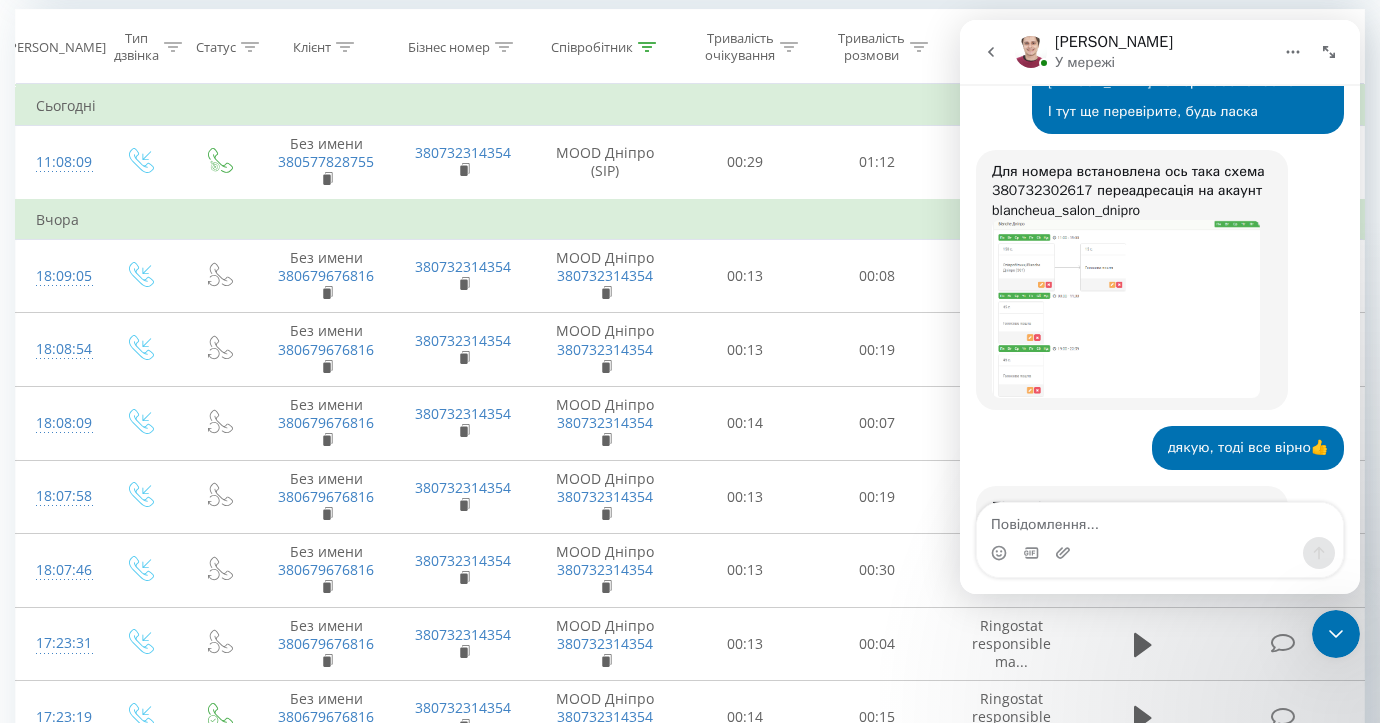 scroll, scrollTop: 856, scrollLeft: 0, axis: vertical 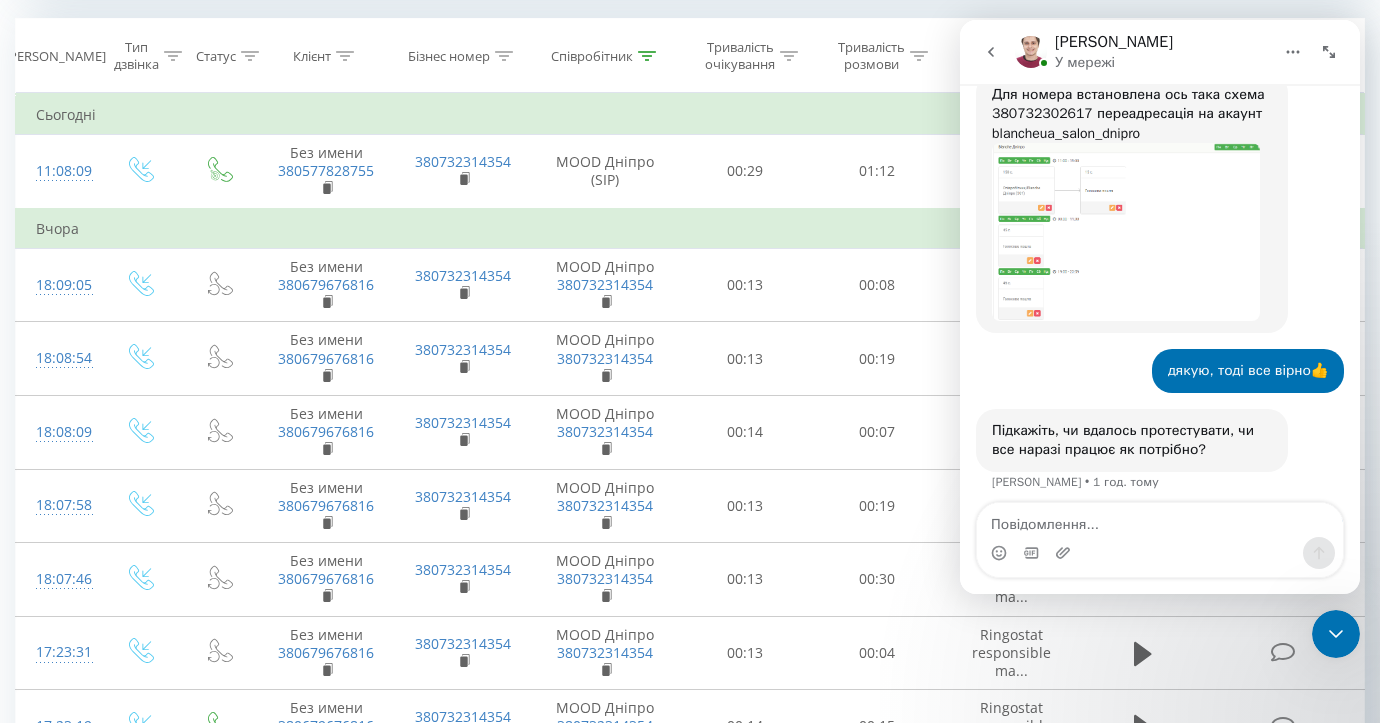 click 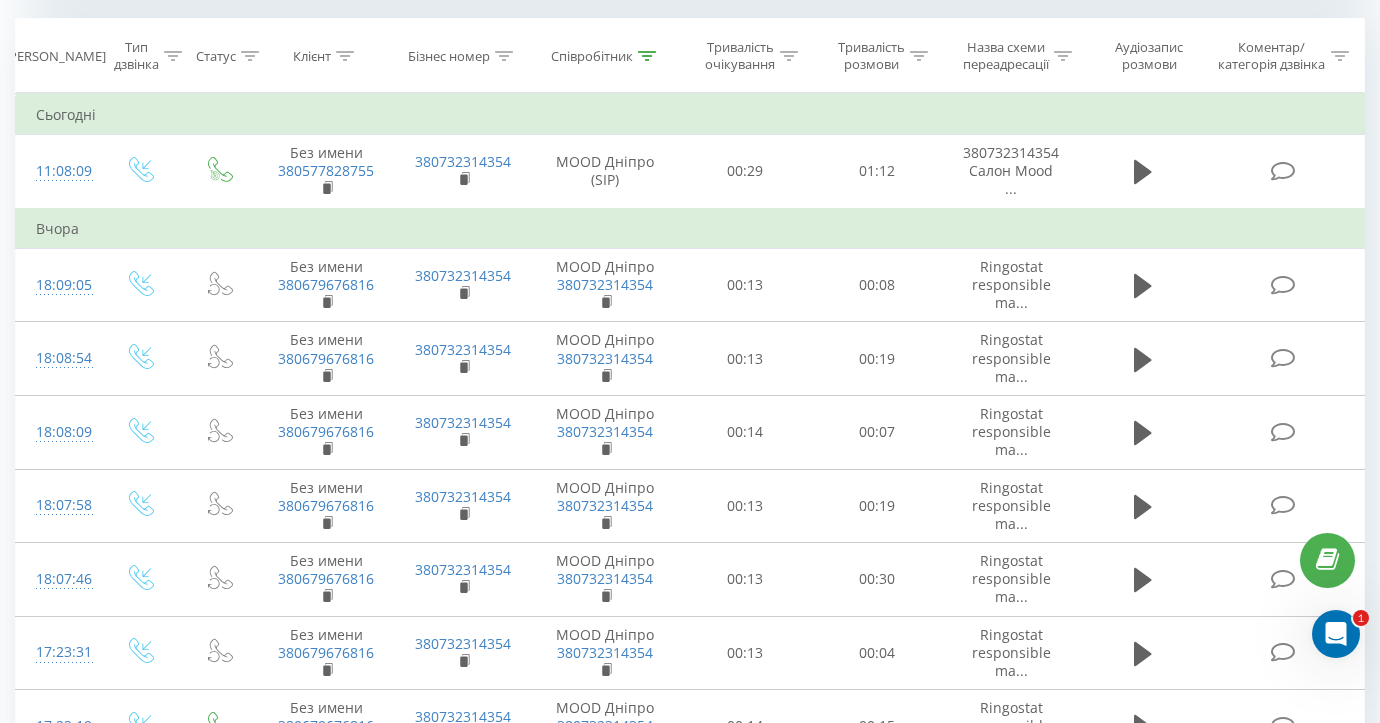 scroll, scrollTop: 0, scrollLeft: 0, axis: both 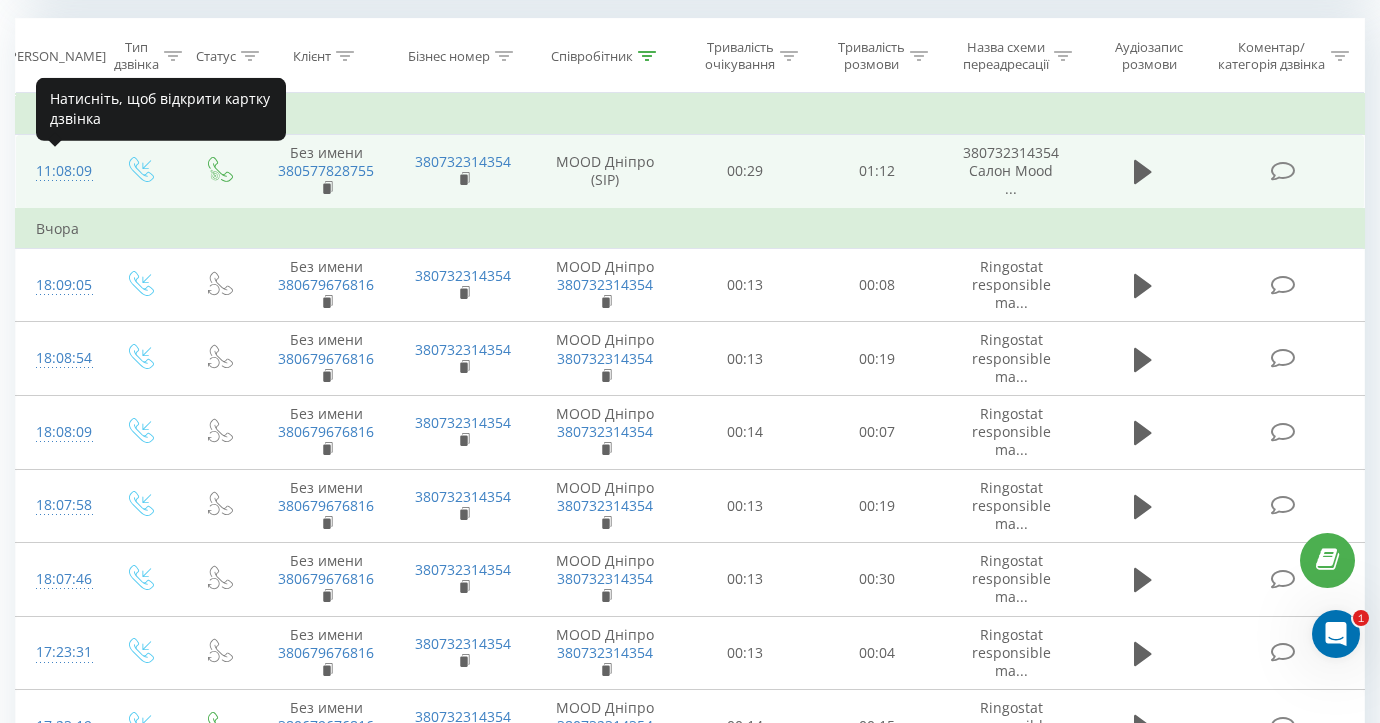 click on "11:08:09" at bounding box center [58, 171] 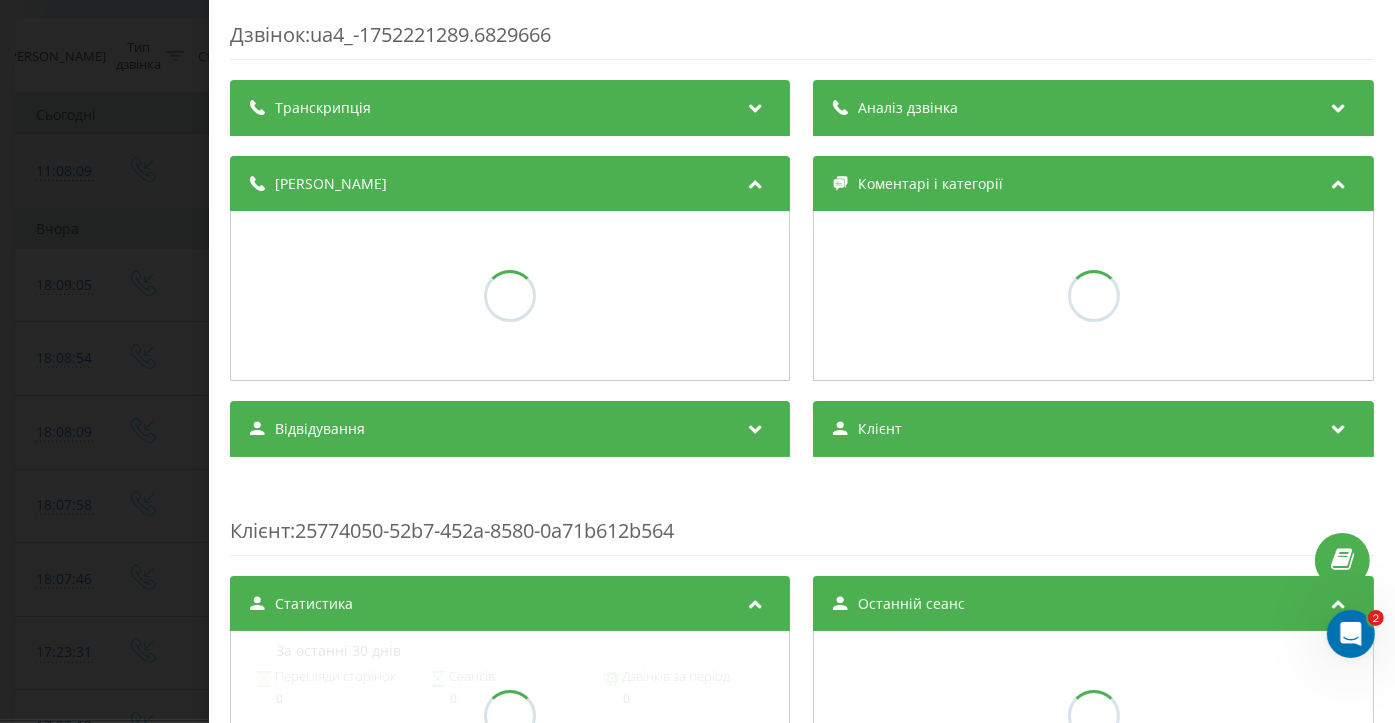 scroll, scrollTop: 9261, scrollLeft: 0, axis: vertical 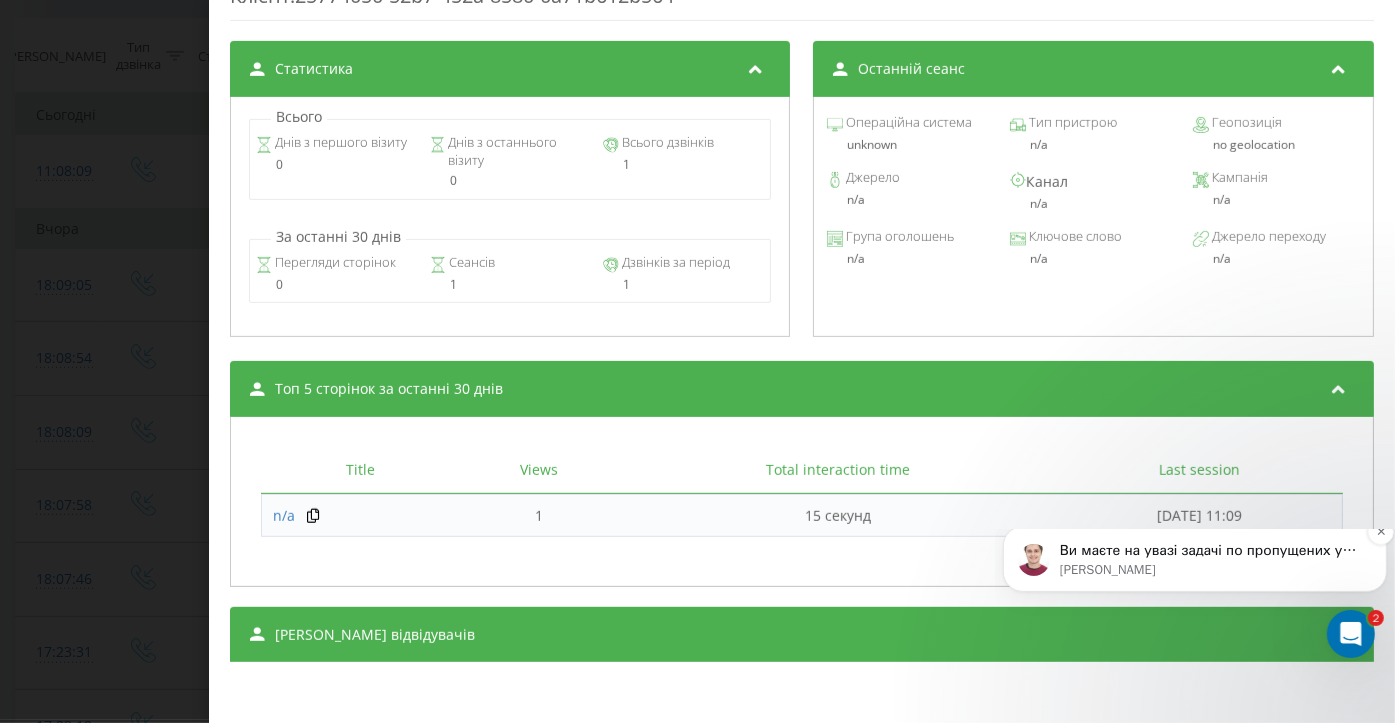 click on "Artur • Щойно" at bounding box center [1210, 569] 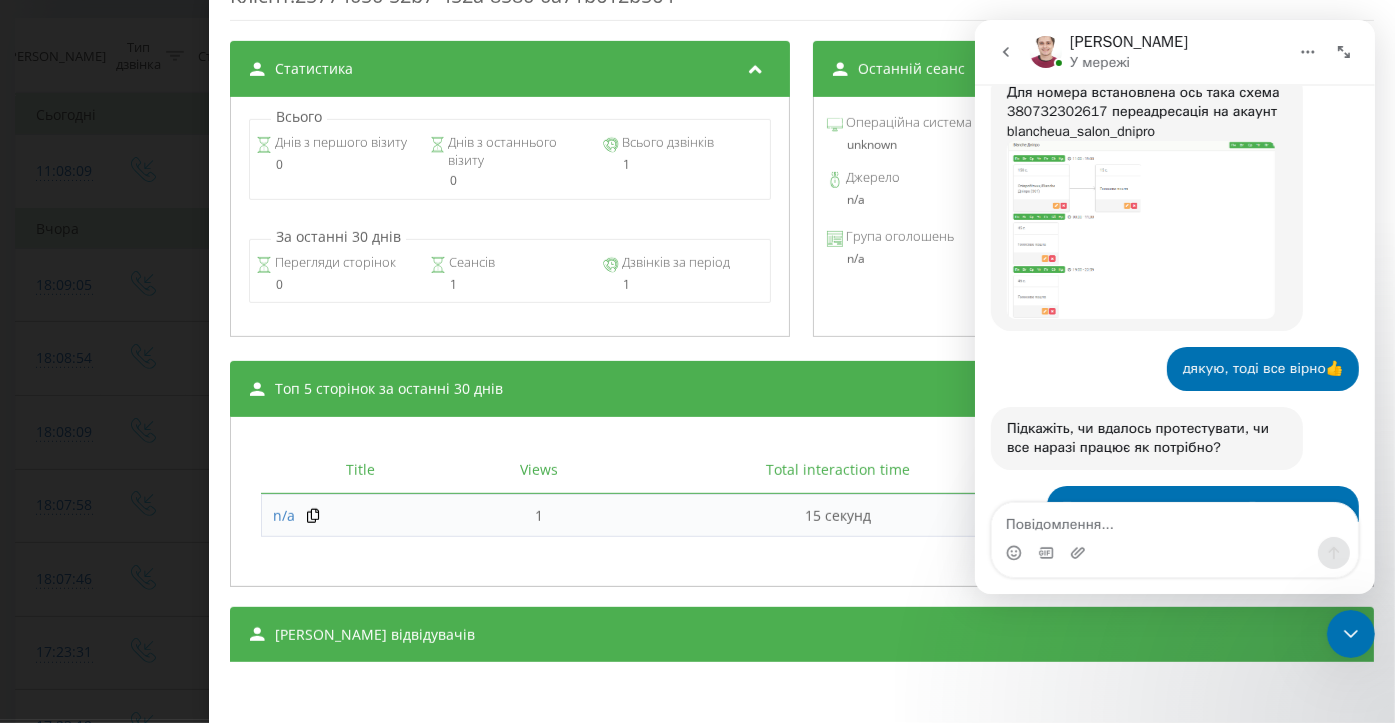 scroll, scrollTop: 0, scrollLeft: 0, axis: both 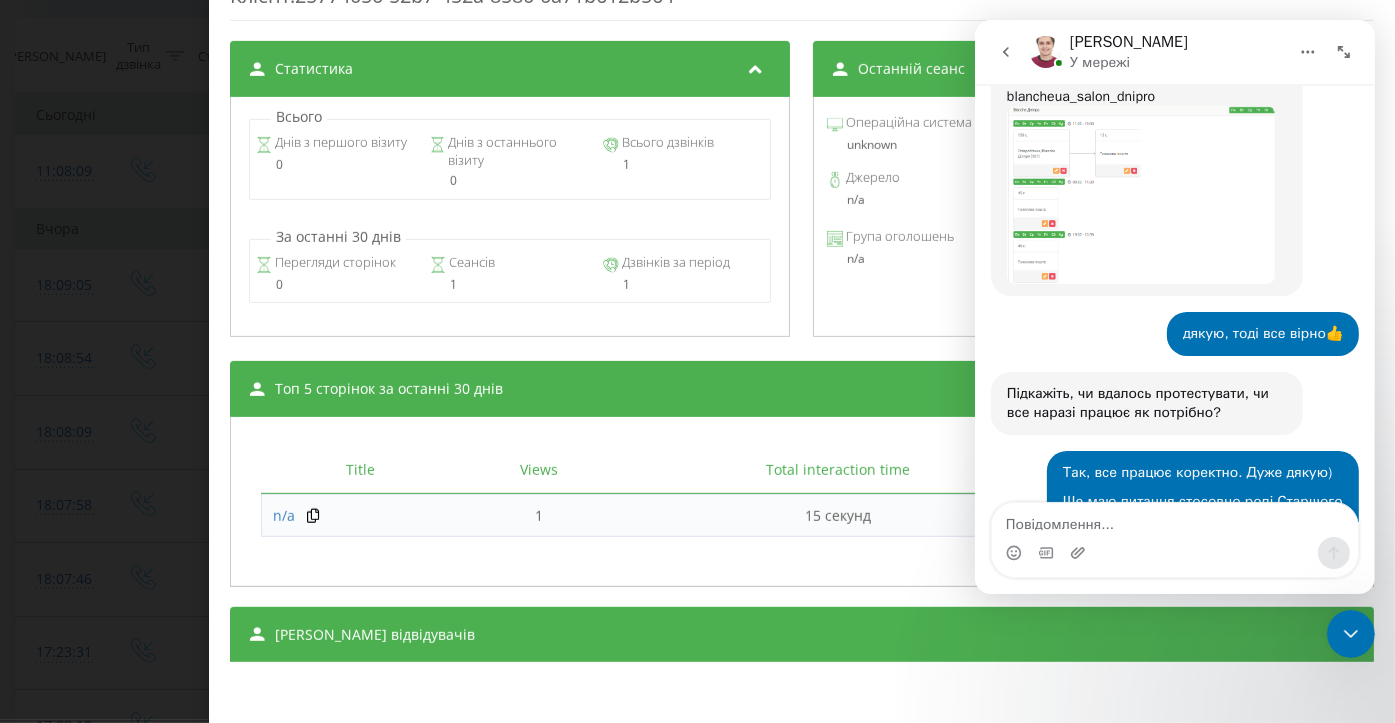 click at bounding box center [1174, 520] 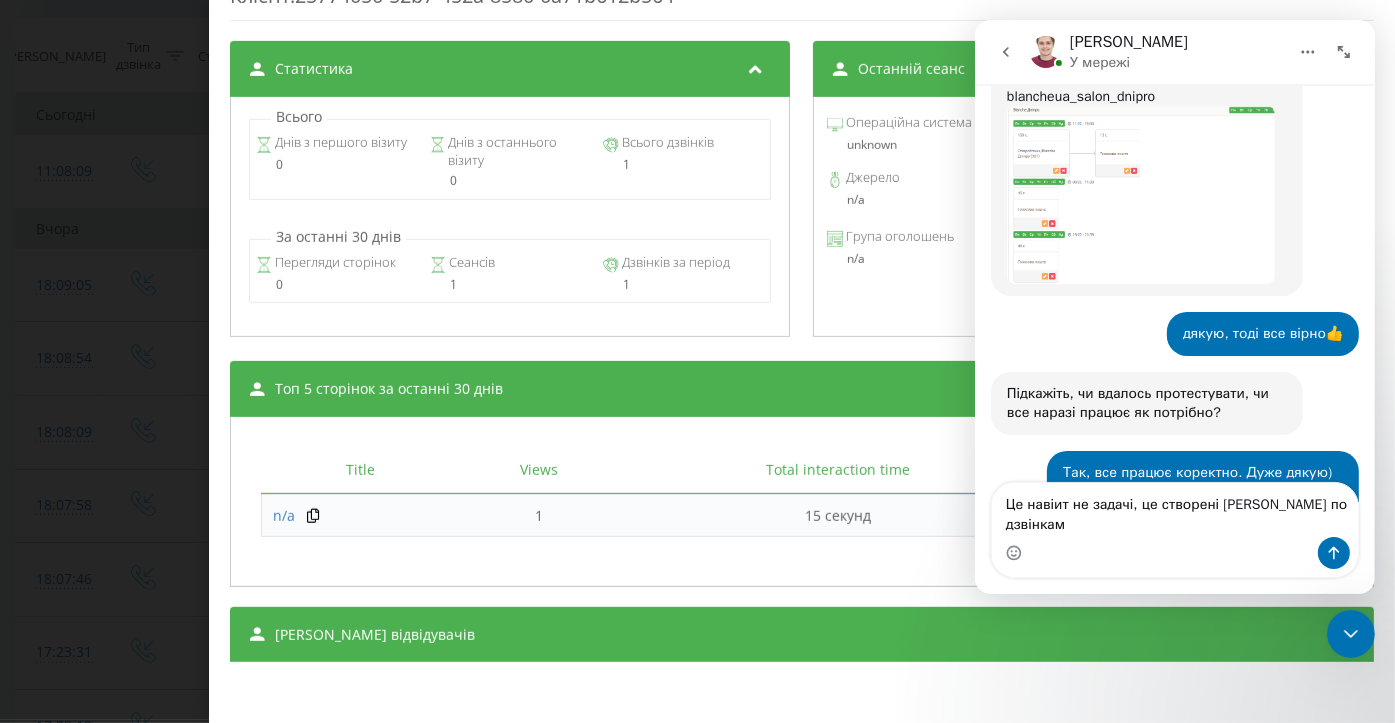 scroll, scrollTop: 9316, scrollLeft: 0, axis: vertical 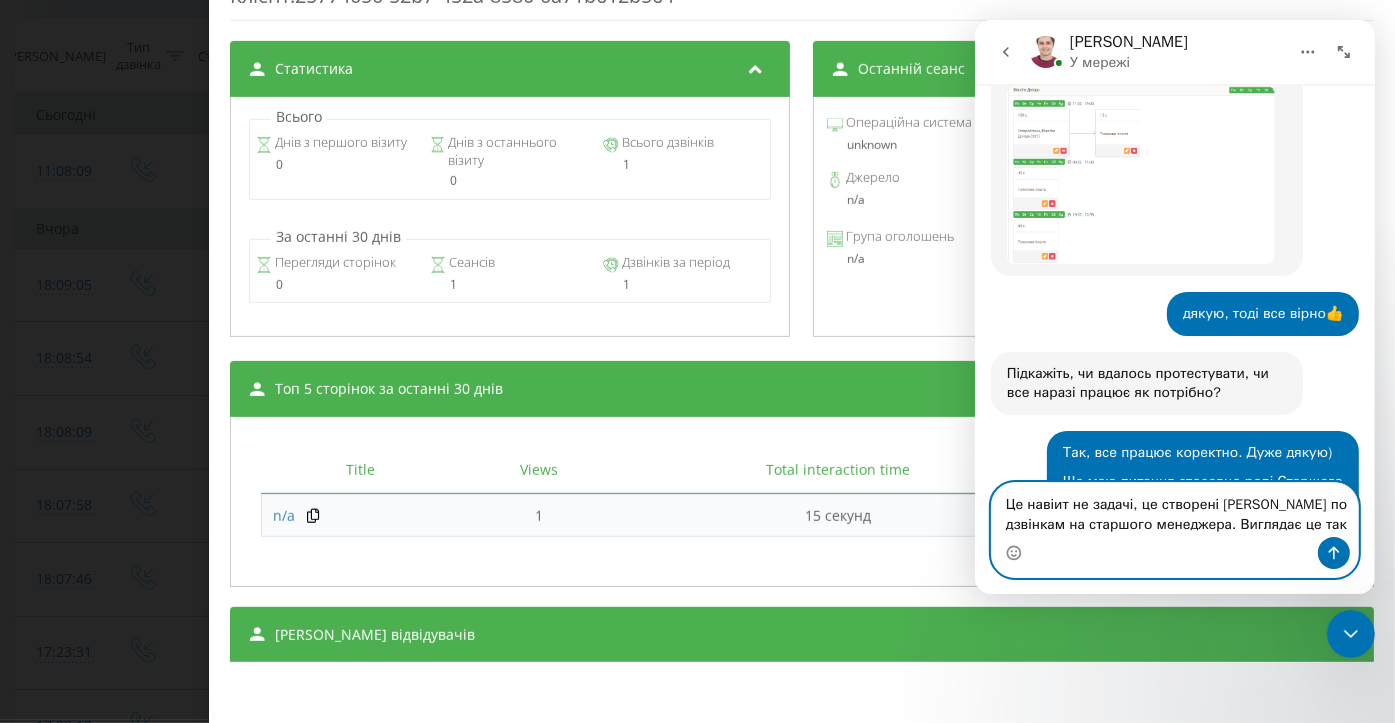 type on "Це навіит не задачі, це створені [PERSON_NAME] по дзвінкам на старшого менеджера. Виглядає це так" 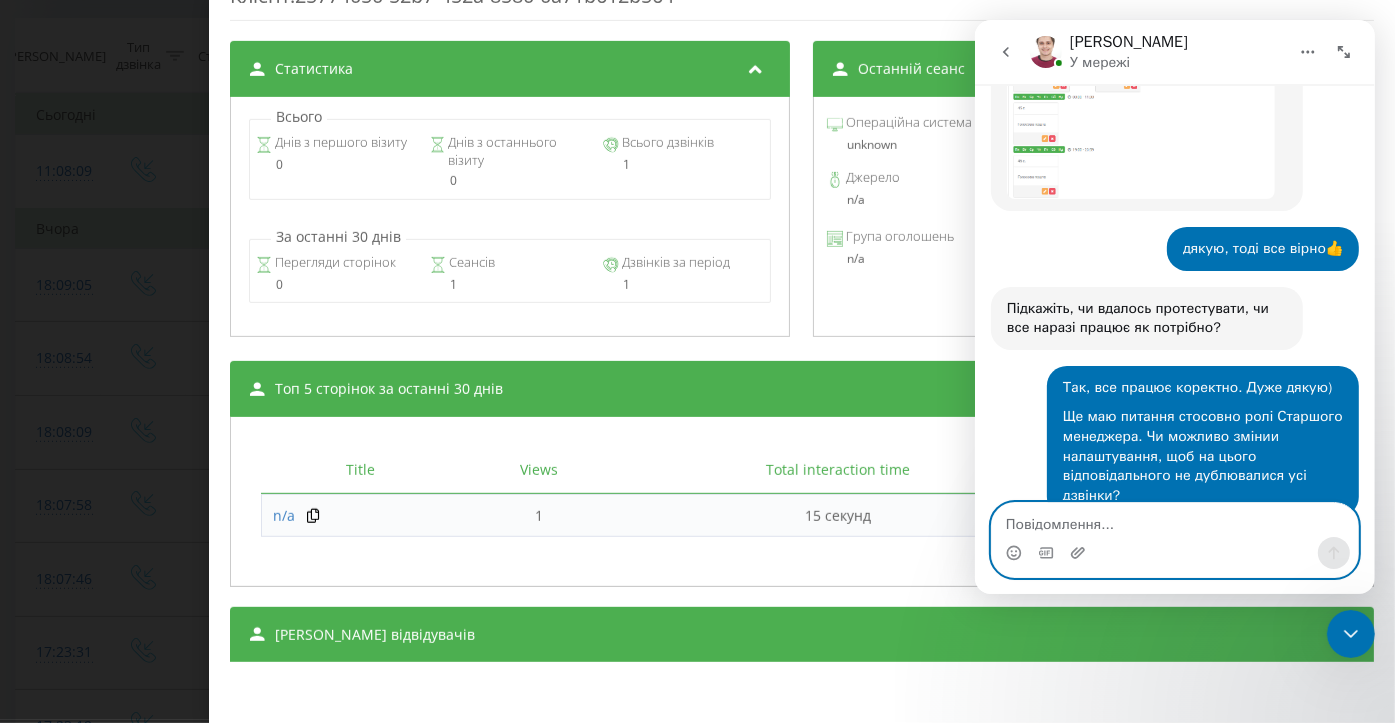 paste 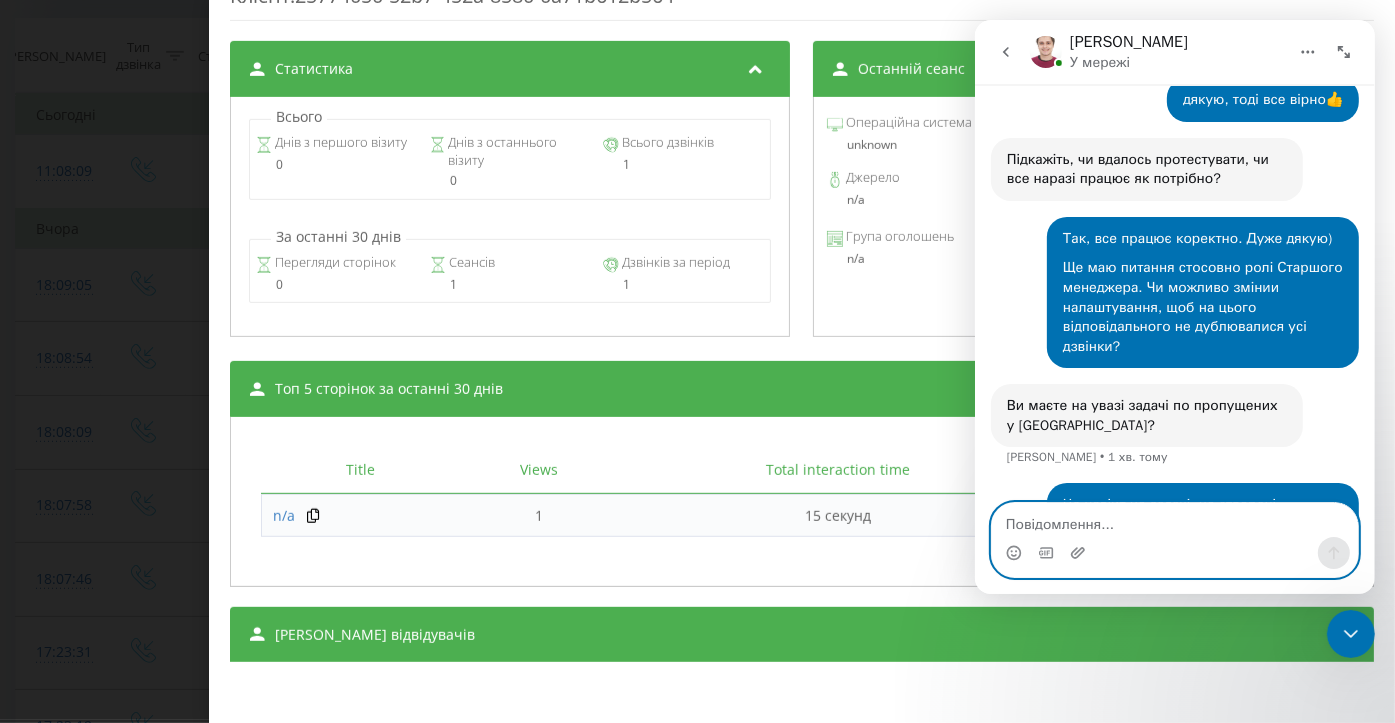 scroll, scrollTop: 9510, scrollLeft: 0, axis: vertical 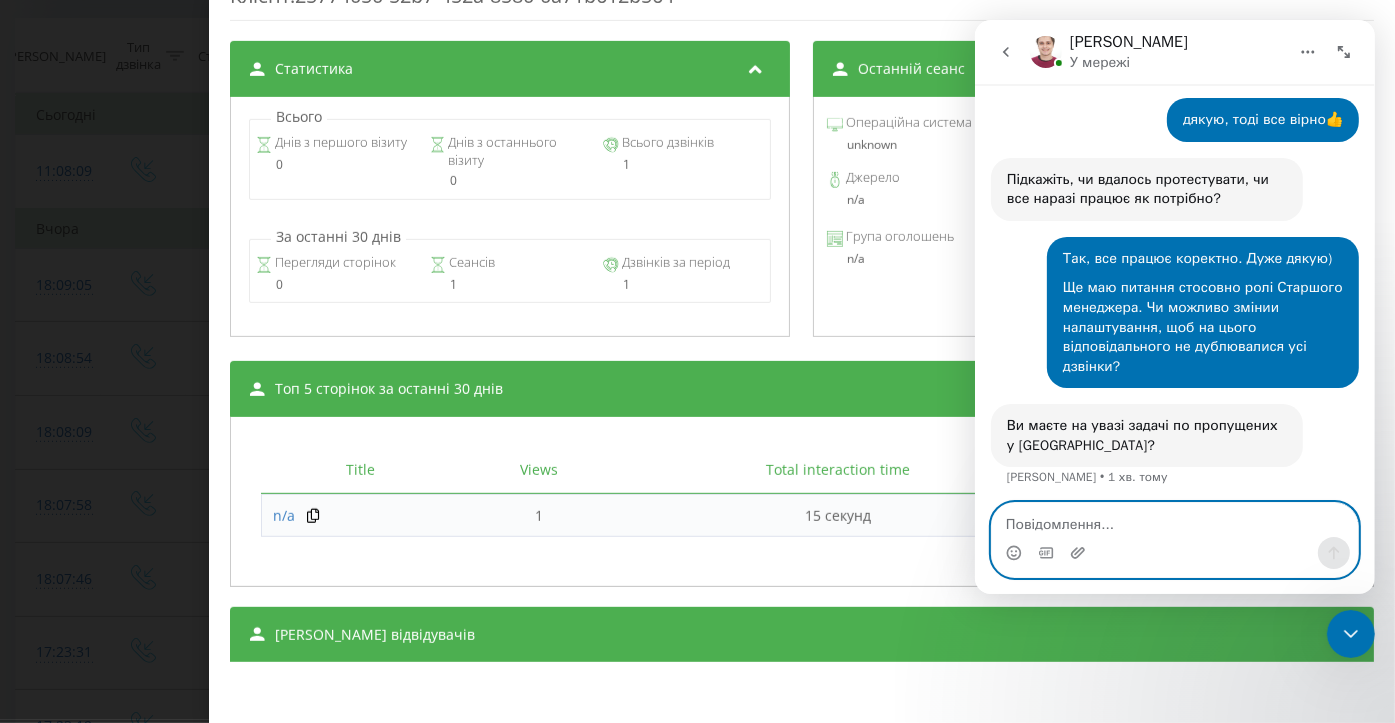 type 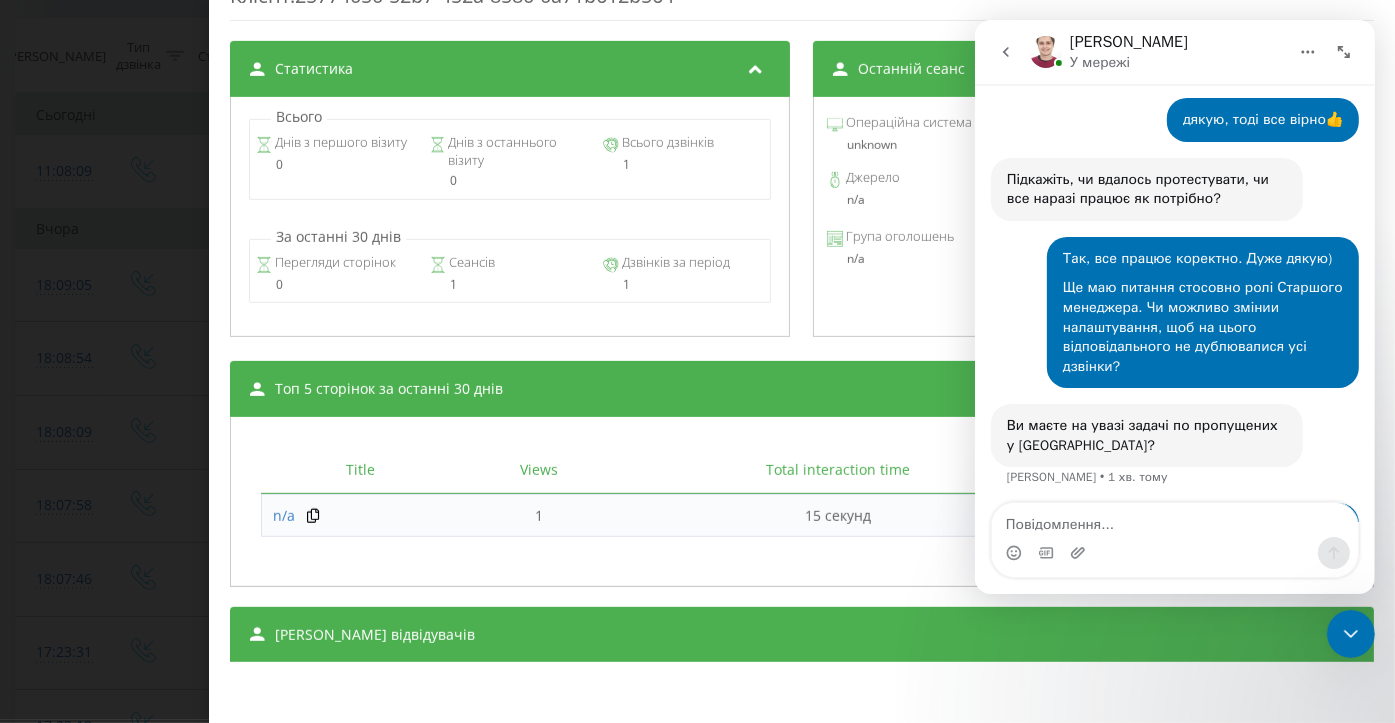 click 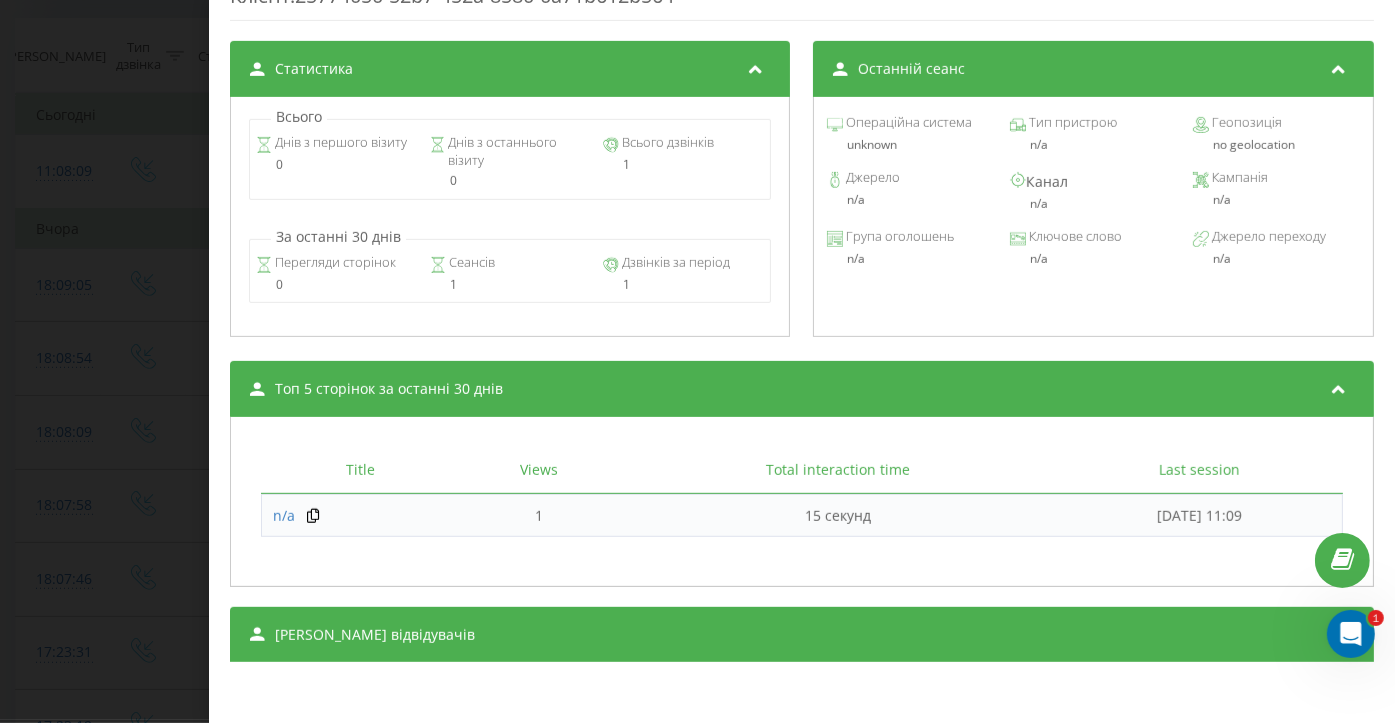 click 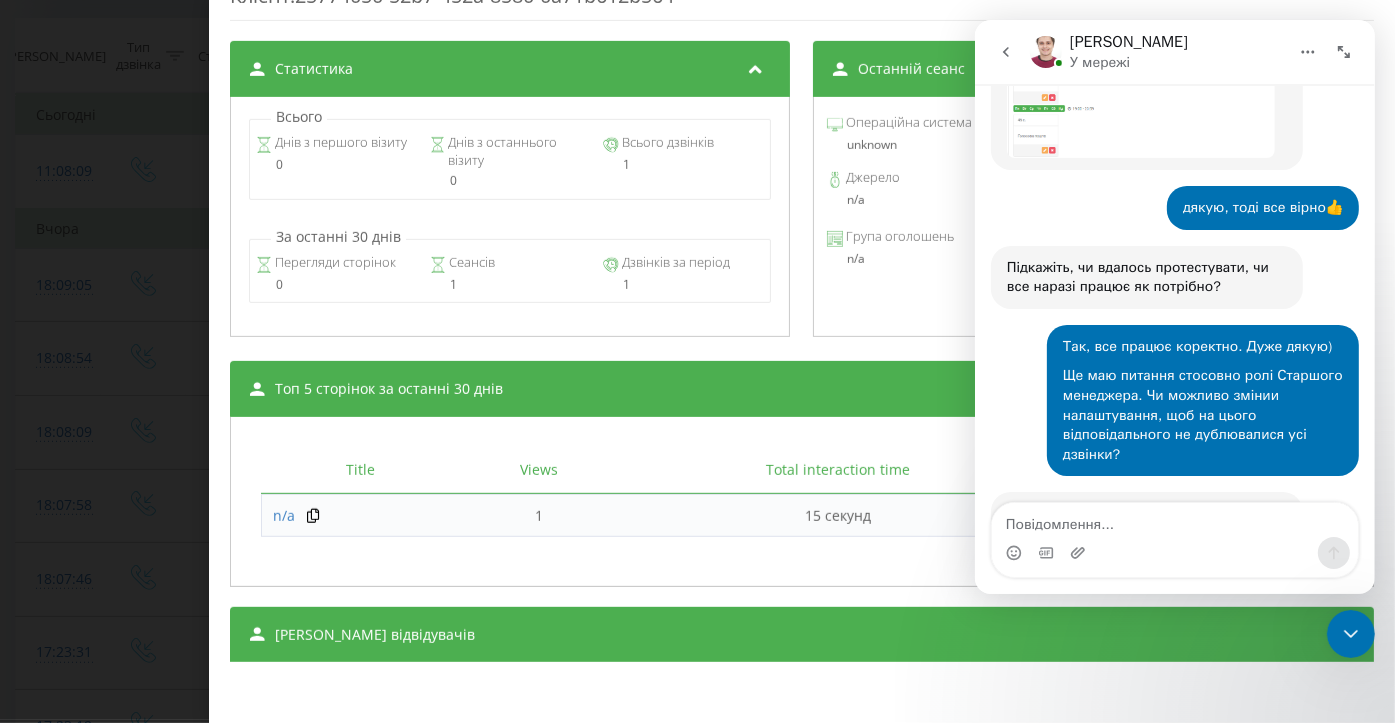 scroll, scrollTop: 9510, scrollLeft: 0, axis: vertical 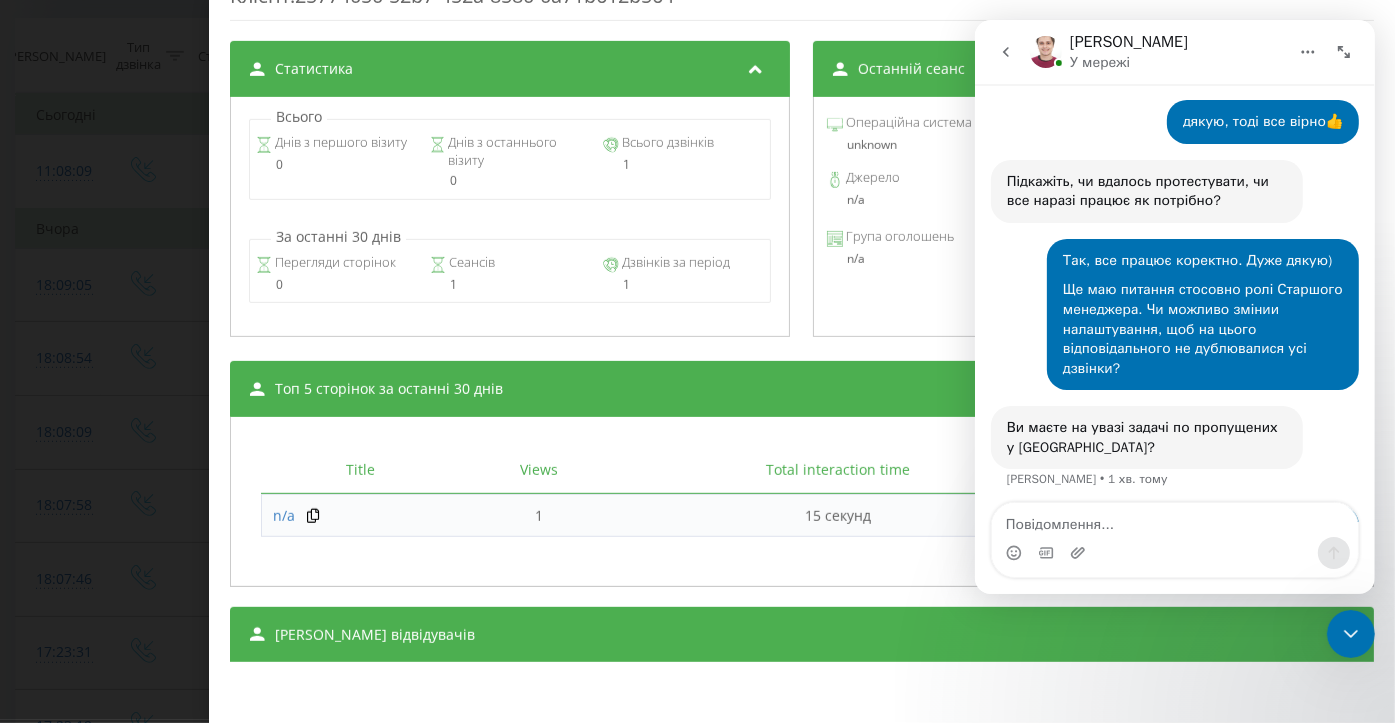 click 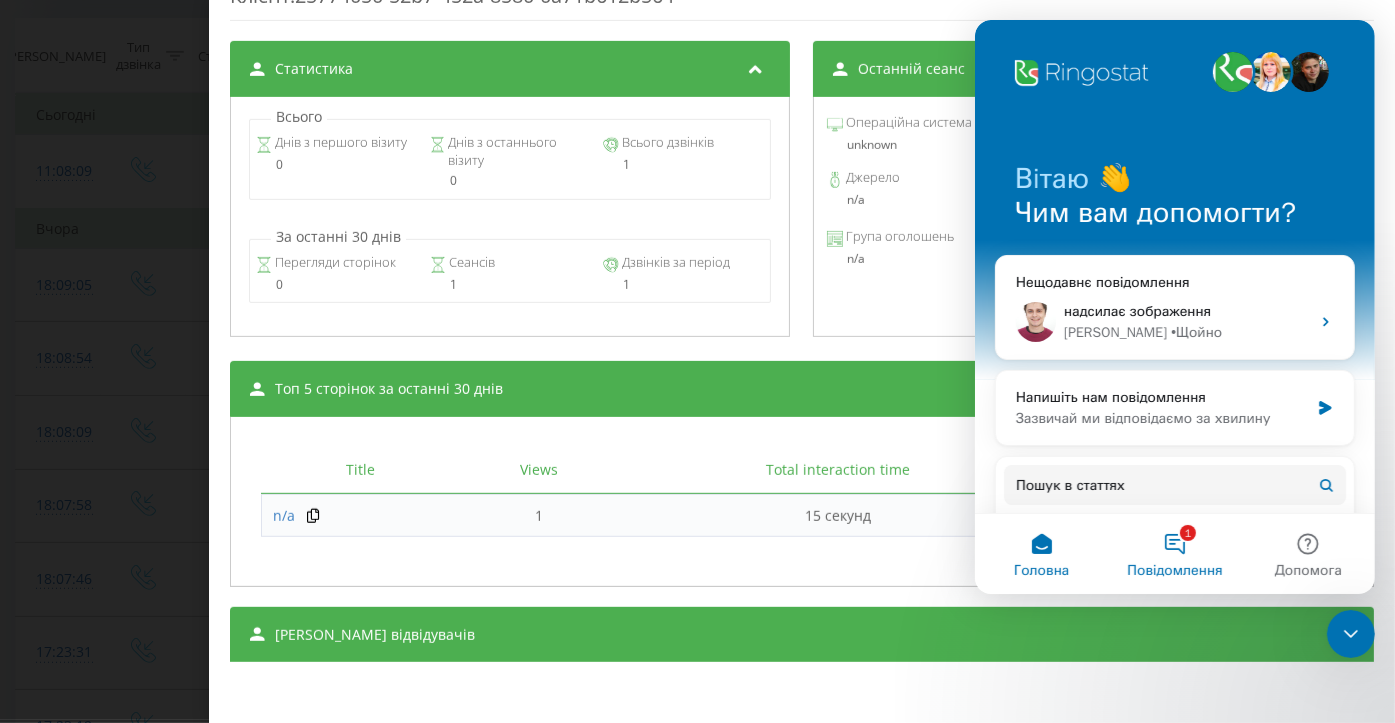 click on "Повідомлення" at bounding box center (1173, 571) 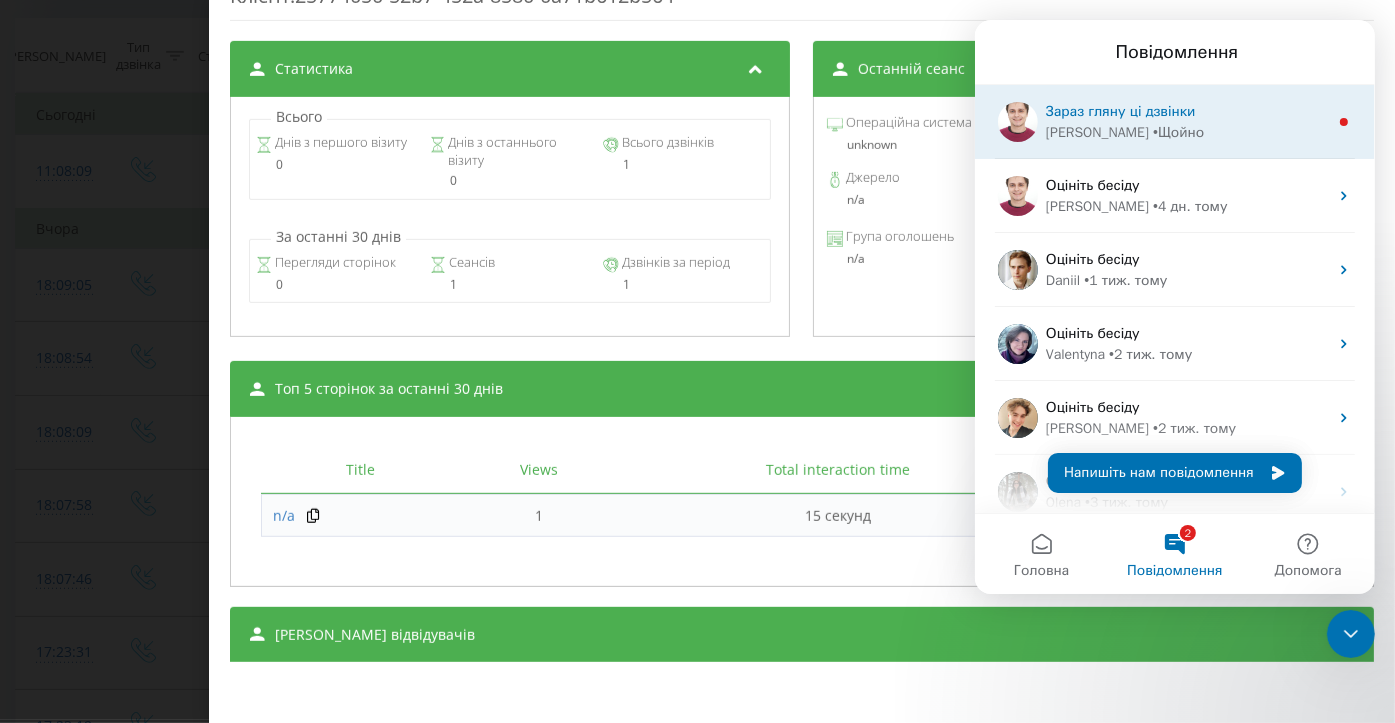 click on "Зараз гляну ці дзвінки" at bounding box center [1186, 111] 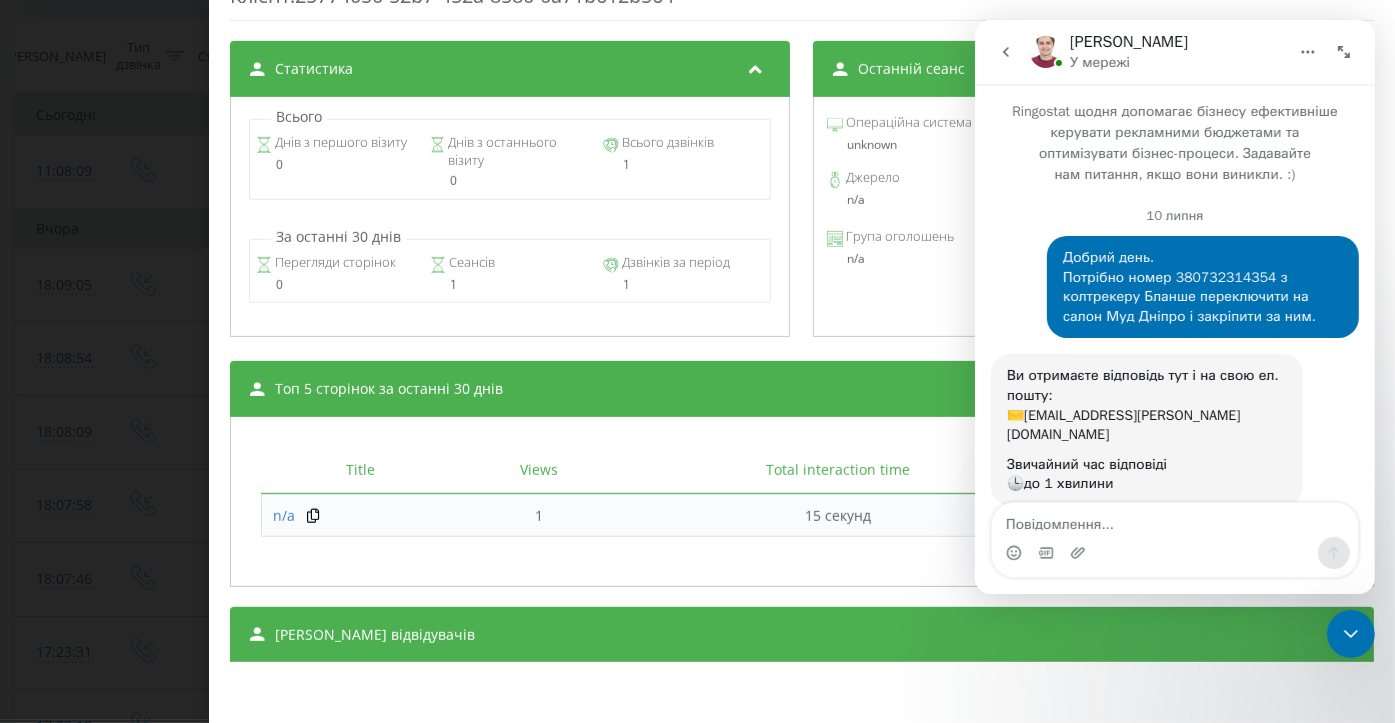 scroll, scrollTop: 3, scrollLeft: 0, axis: vertical 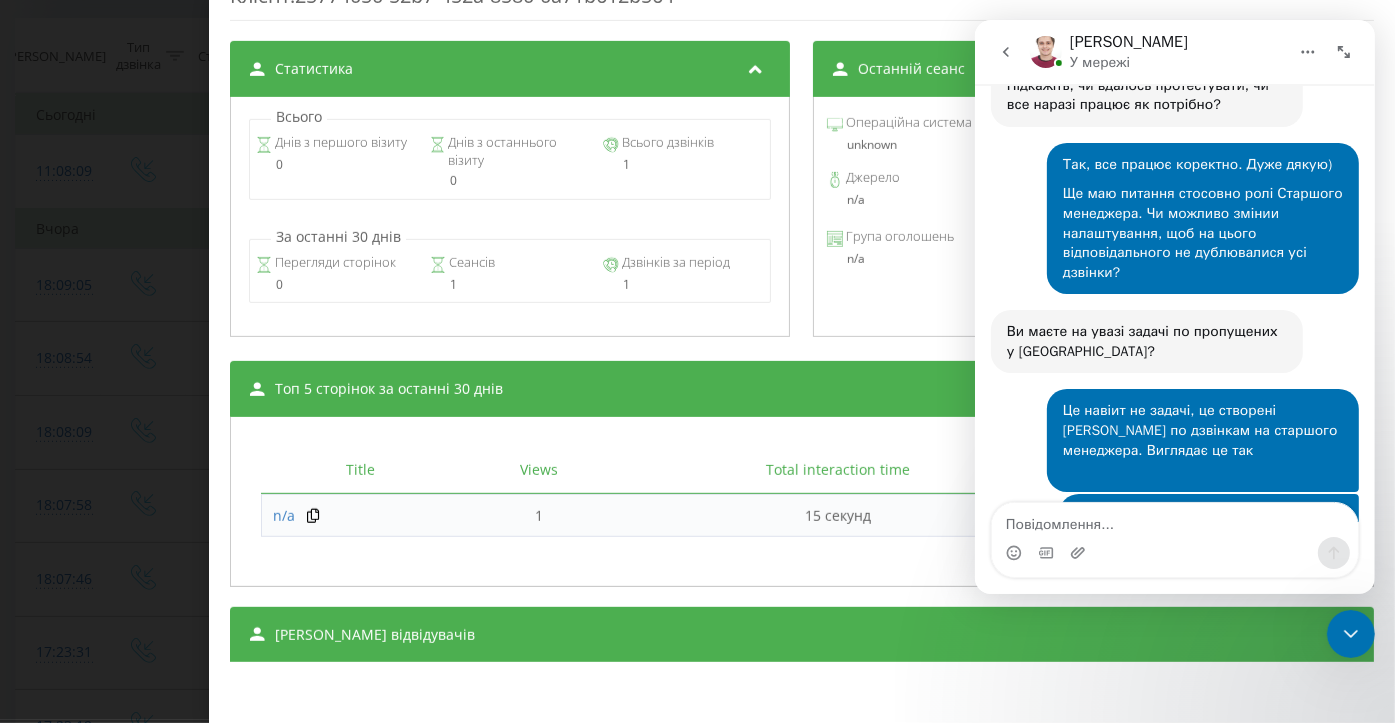 click at bounding box center (1174, 520) 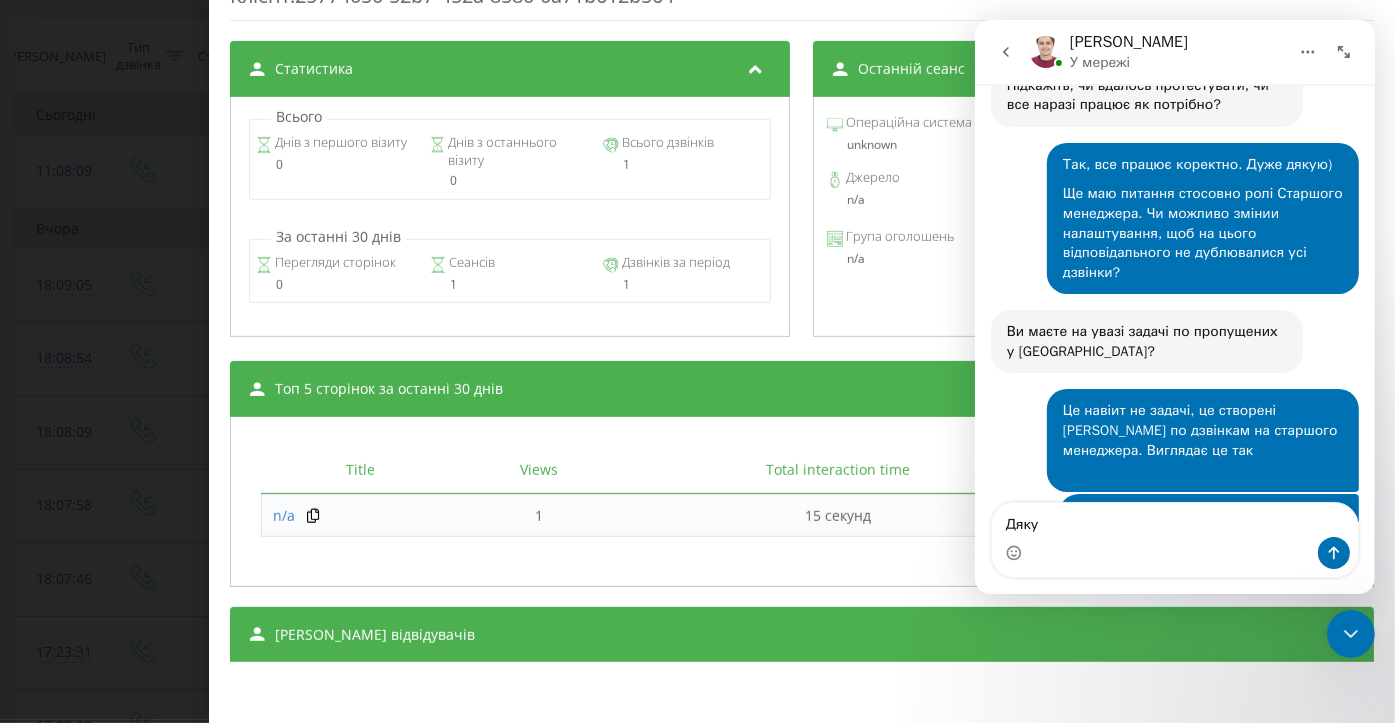 type on "Дякую" 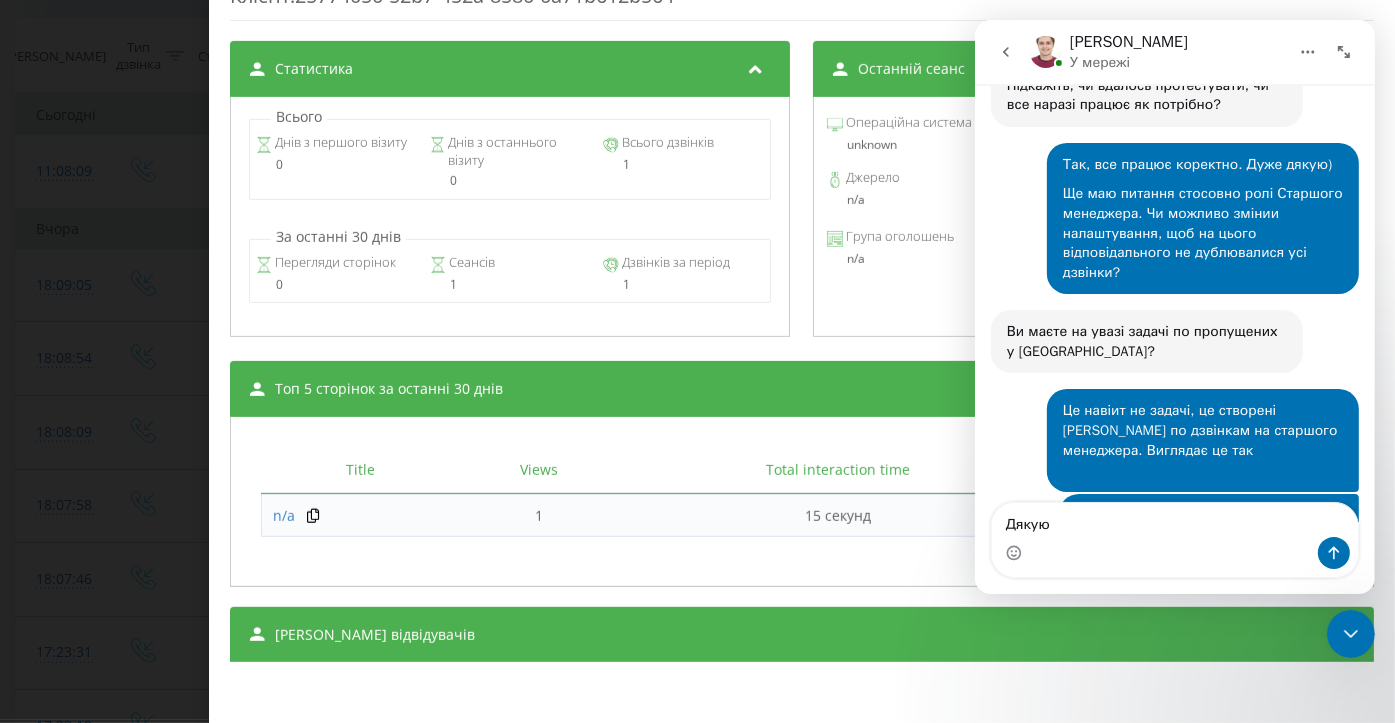 type 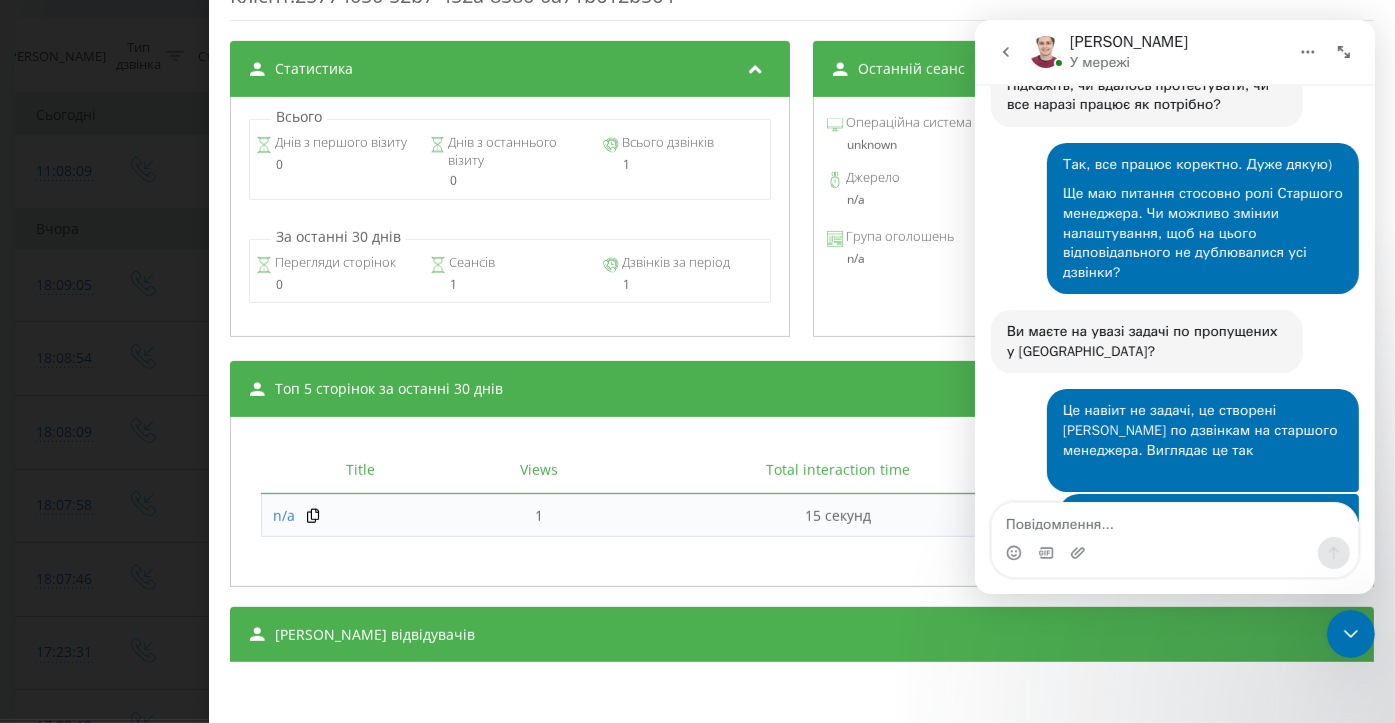 scroll, scrollTop: 2, scrollLeft: 0, axis: vertical 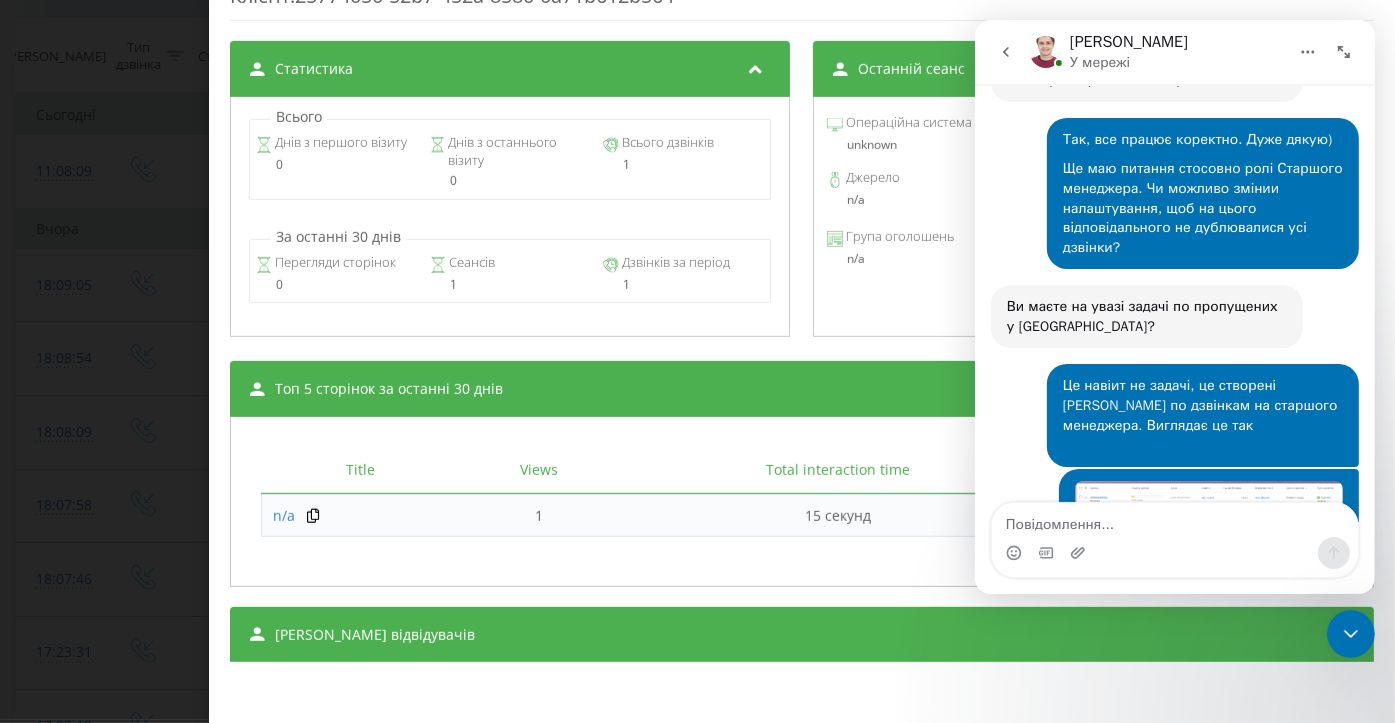 click 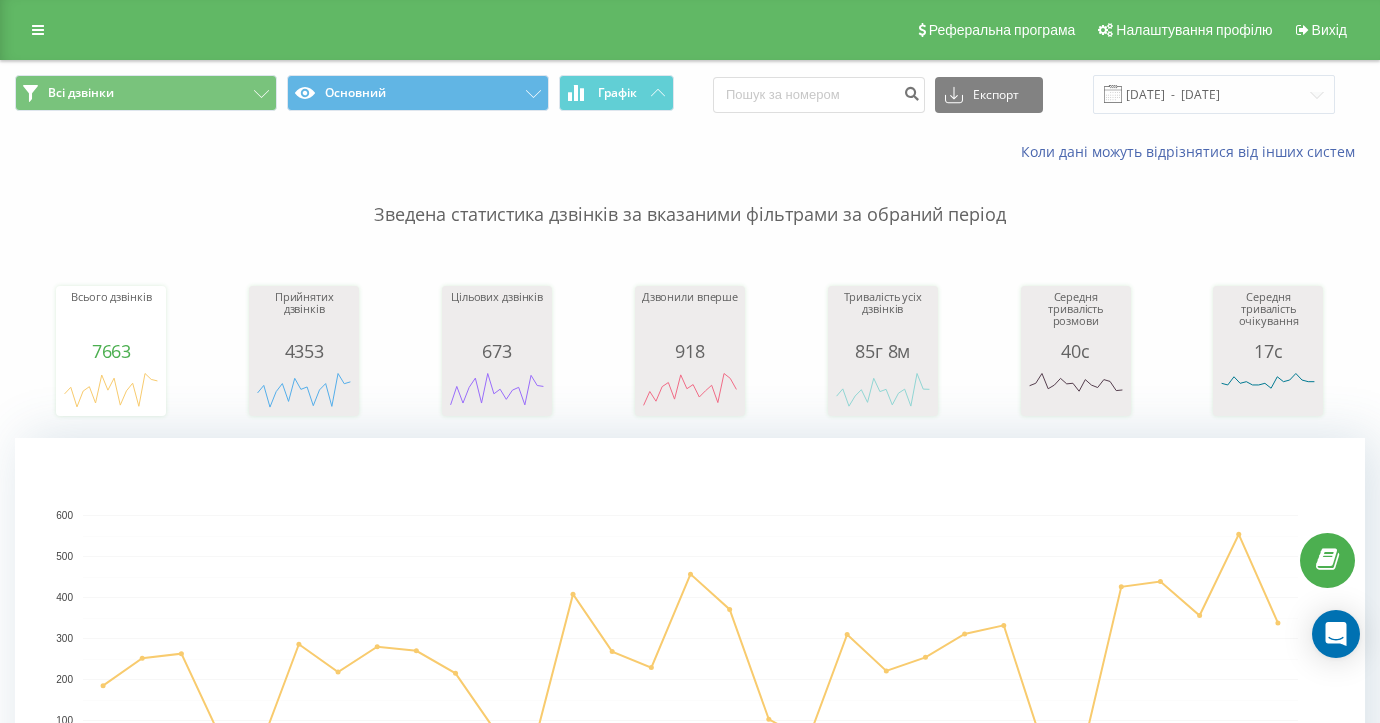 scroll, scrollTop: 0, scrollLeft: 0, axis: both 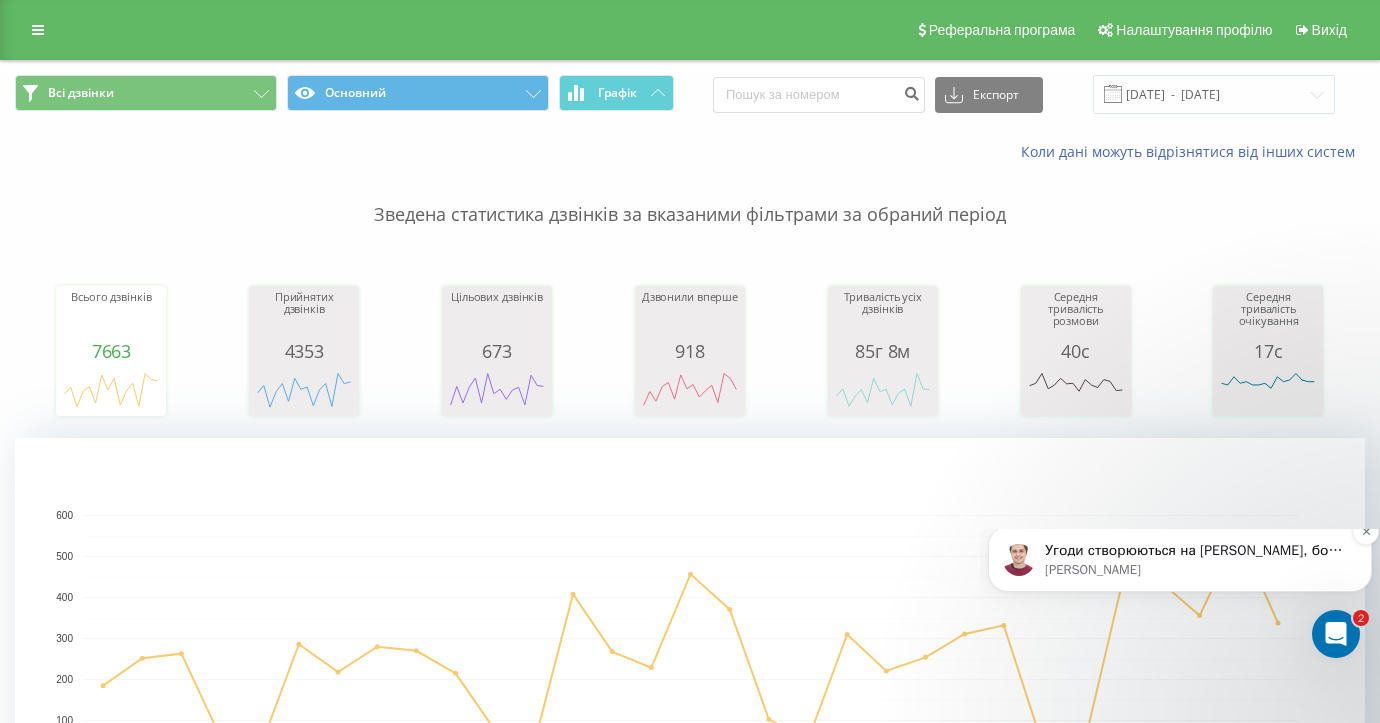 click on "Угоди створюються на Інну, бо інтеграція не знає тих співробітників і не маючи інформації створює їх на старшого менеджера" at bounding box center (1196, 551) 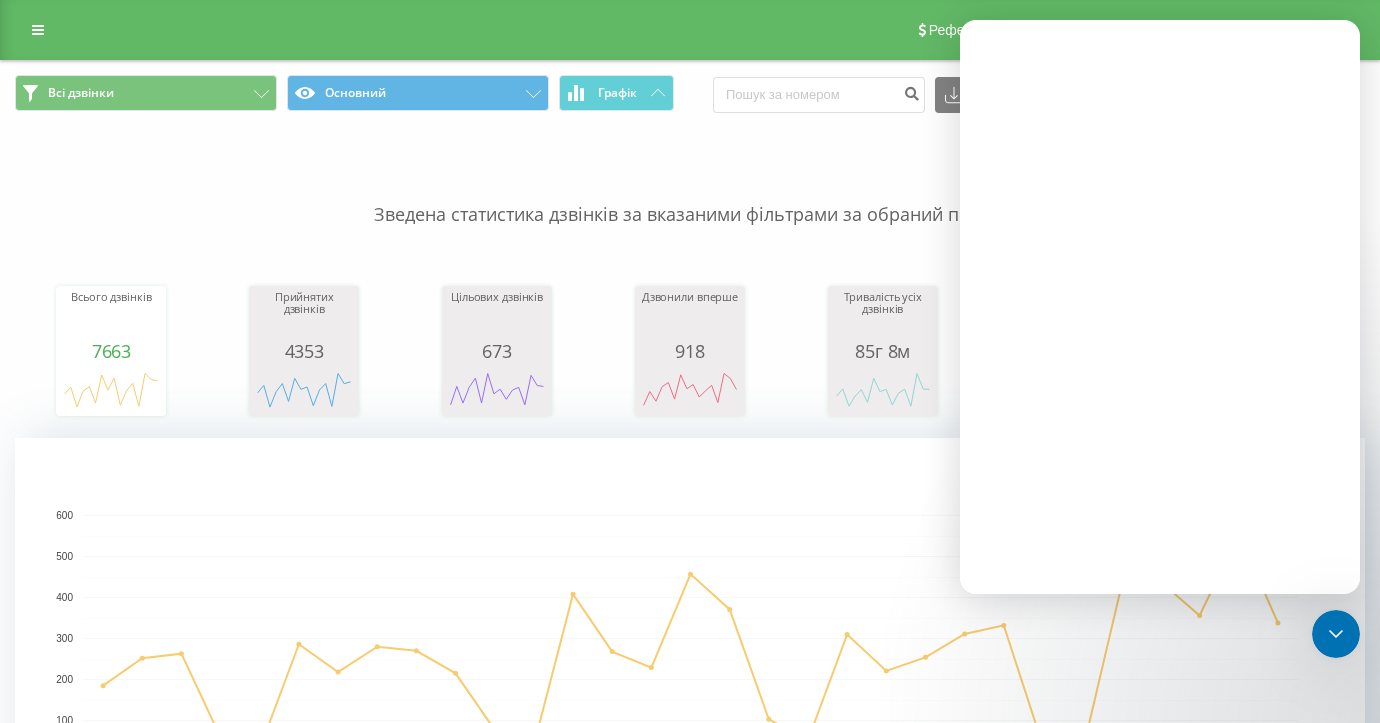 scroll, scrollTop: 0, scrollLeft: 0, axis: both 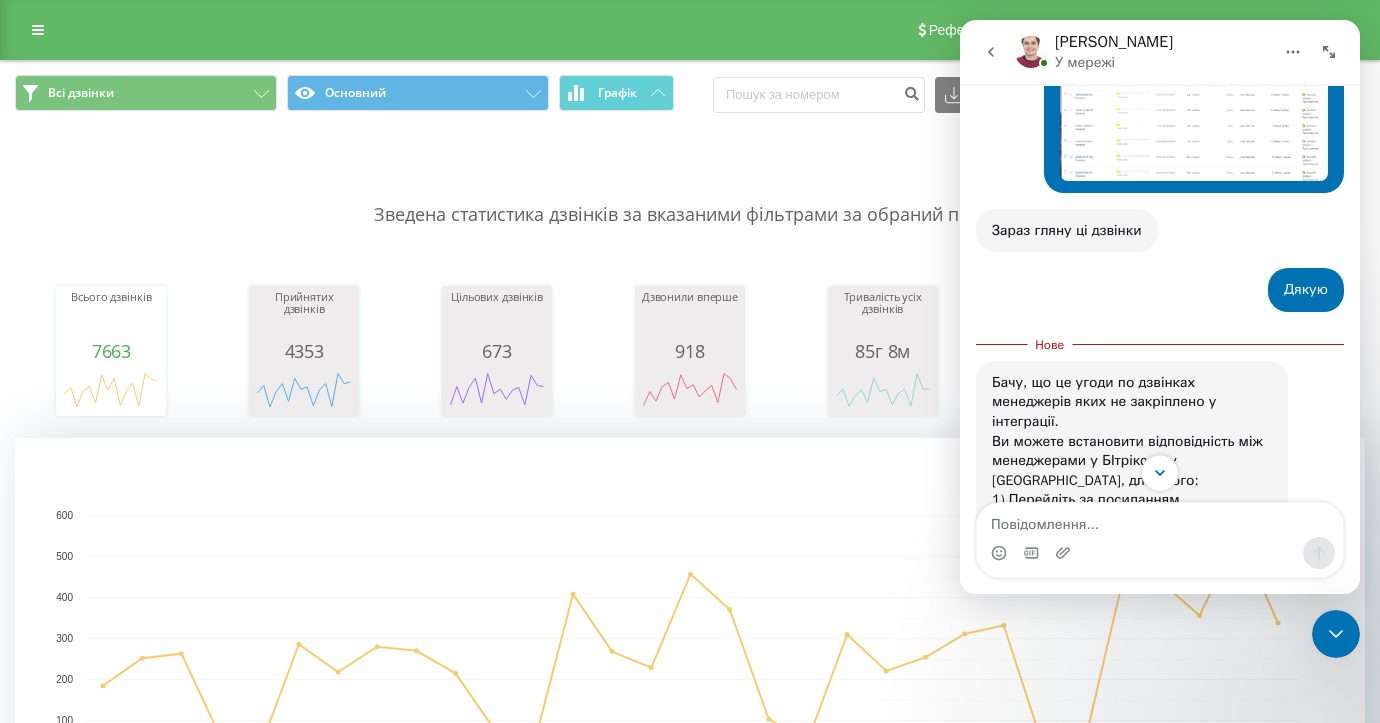 click 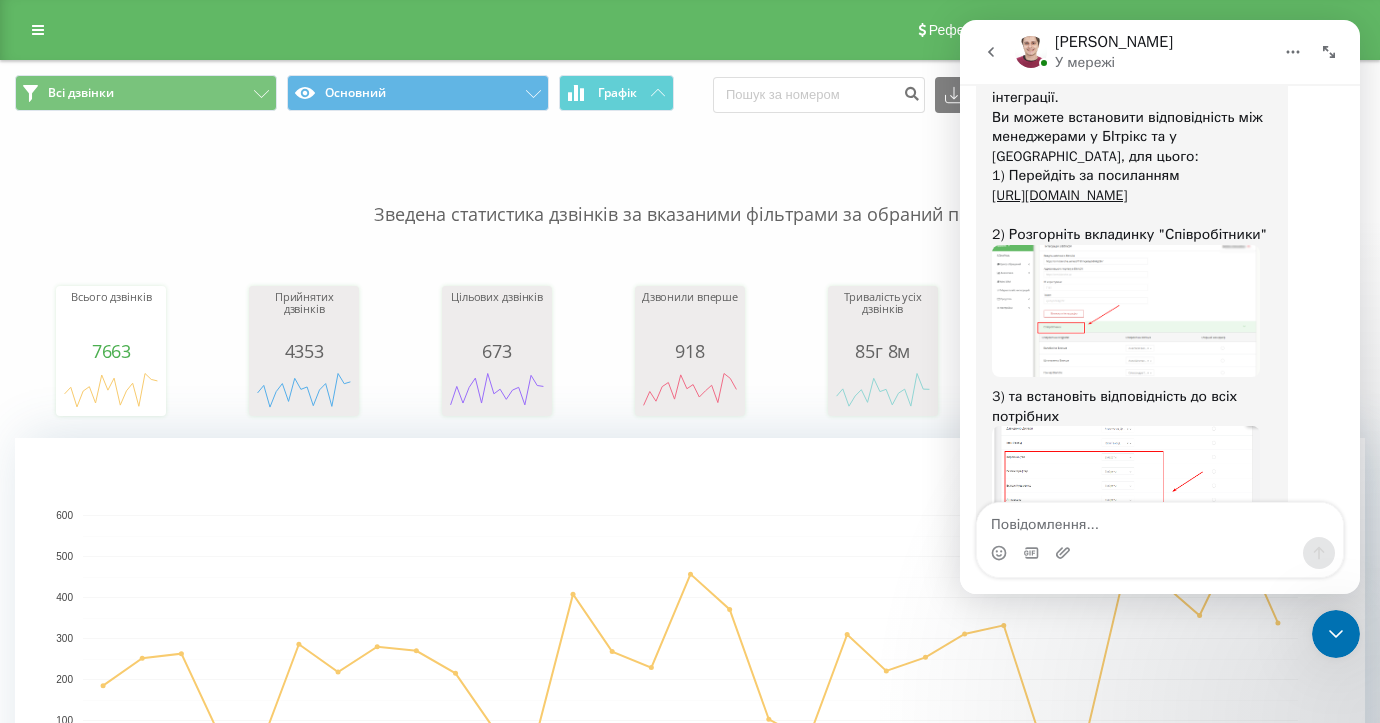 scroll, scrollTop: 10480, scrollLeft: 0, axis: vertical 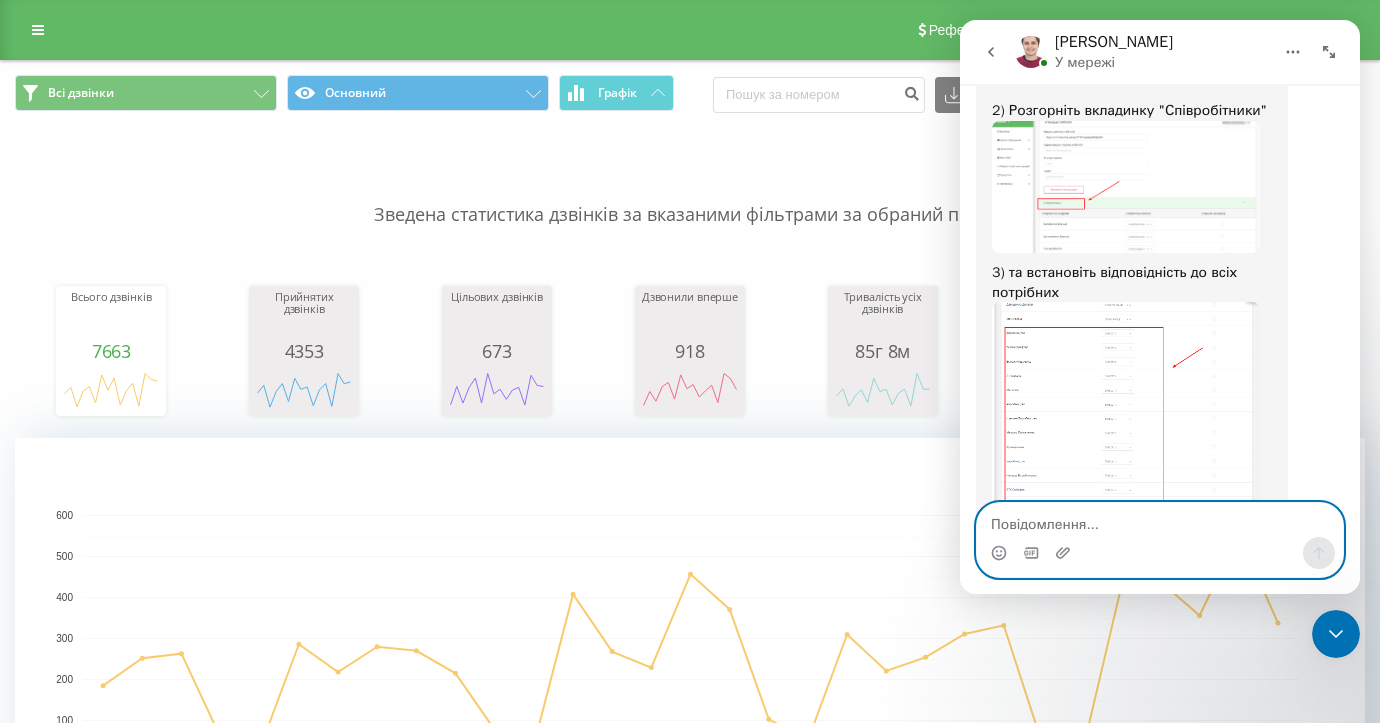 click at bounding box center (1160, 520) 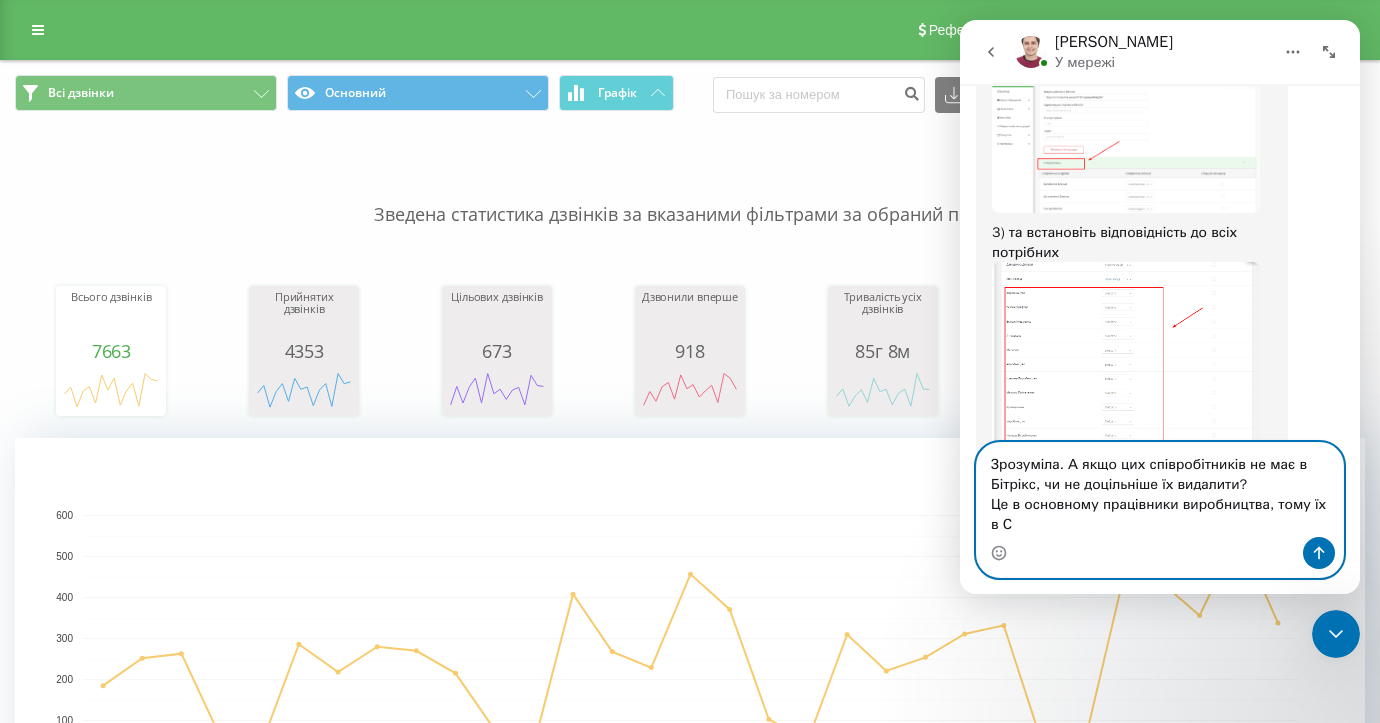 scroll, scrollTop: 10540, scrollLeft: 0, axis: vertical 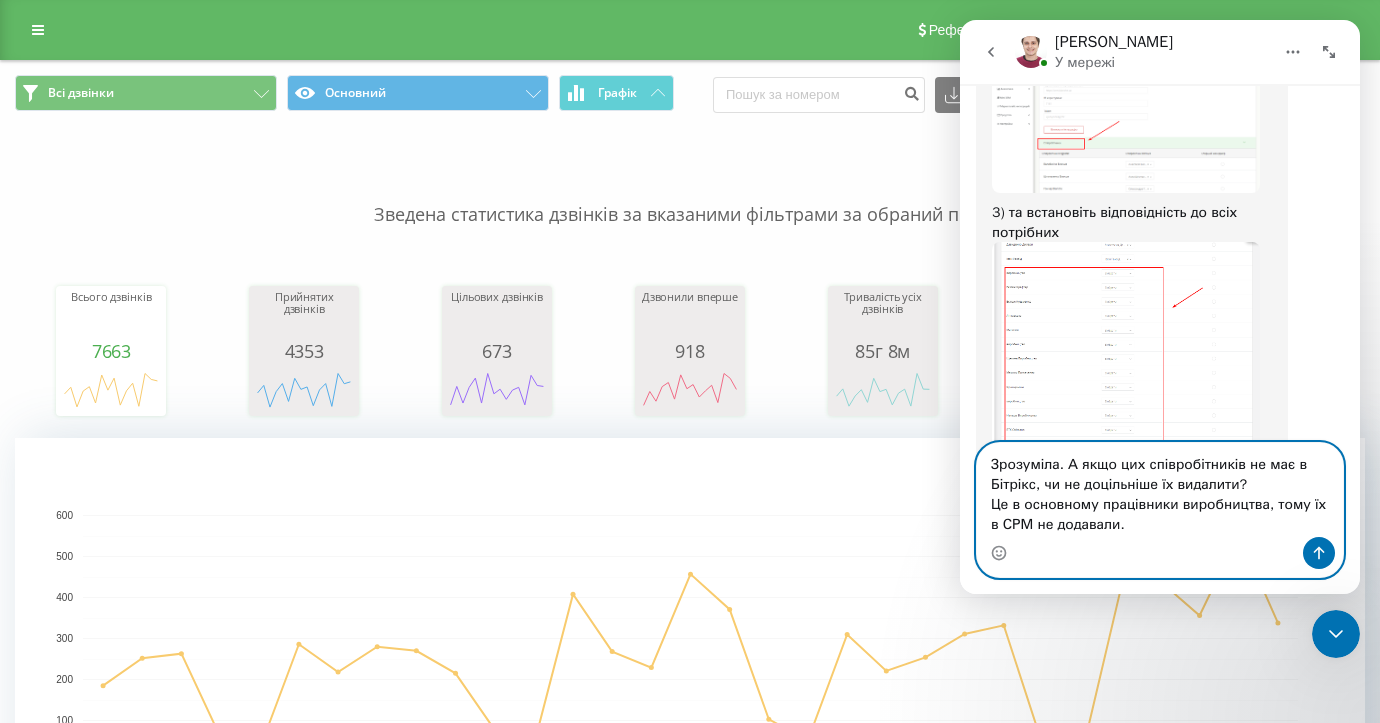 type on "Зрозуміла. А якщо цих співробітників не має в Бітрікс, чи не доцільніше їх видалити?
Це в основному працівники виробництва, тому їх в СРМ не додавали." 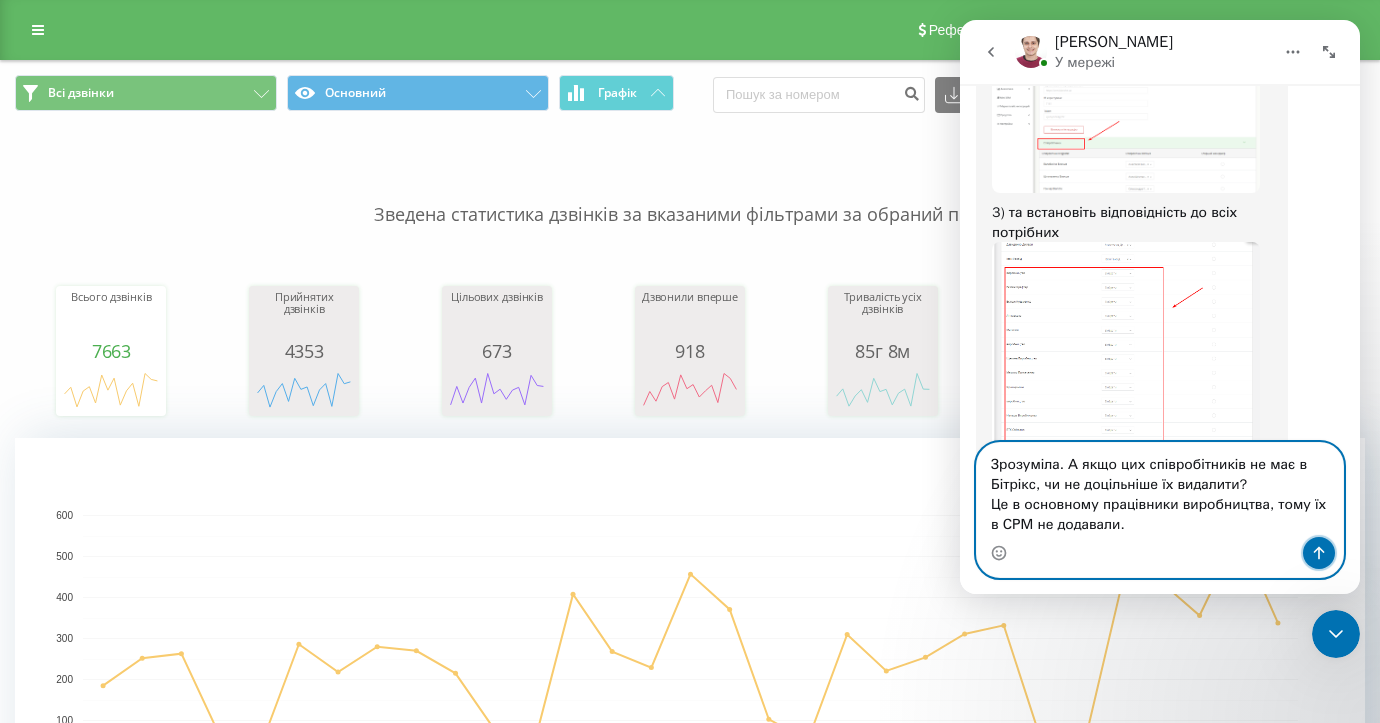 click 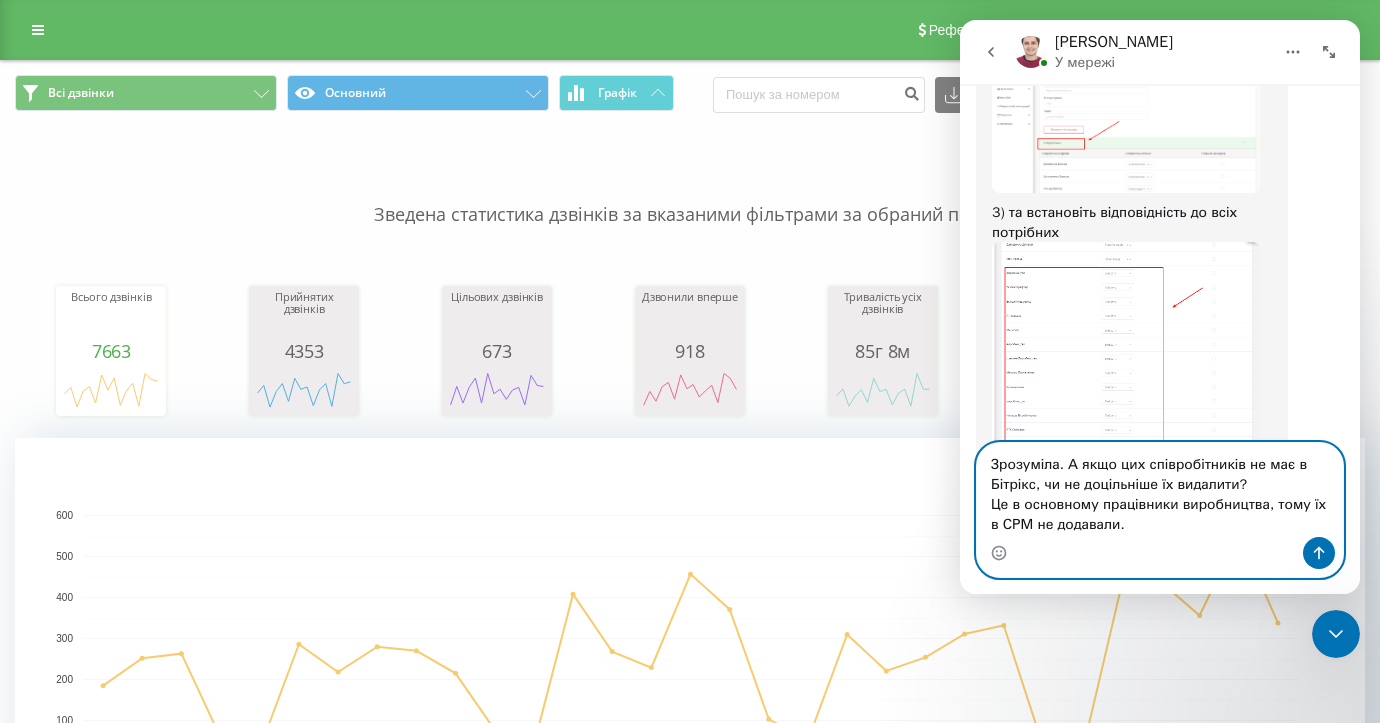 type 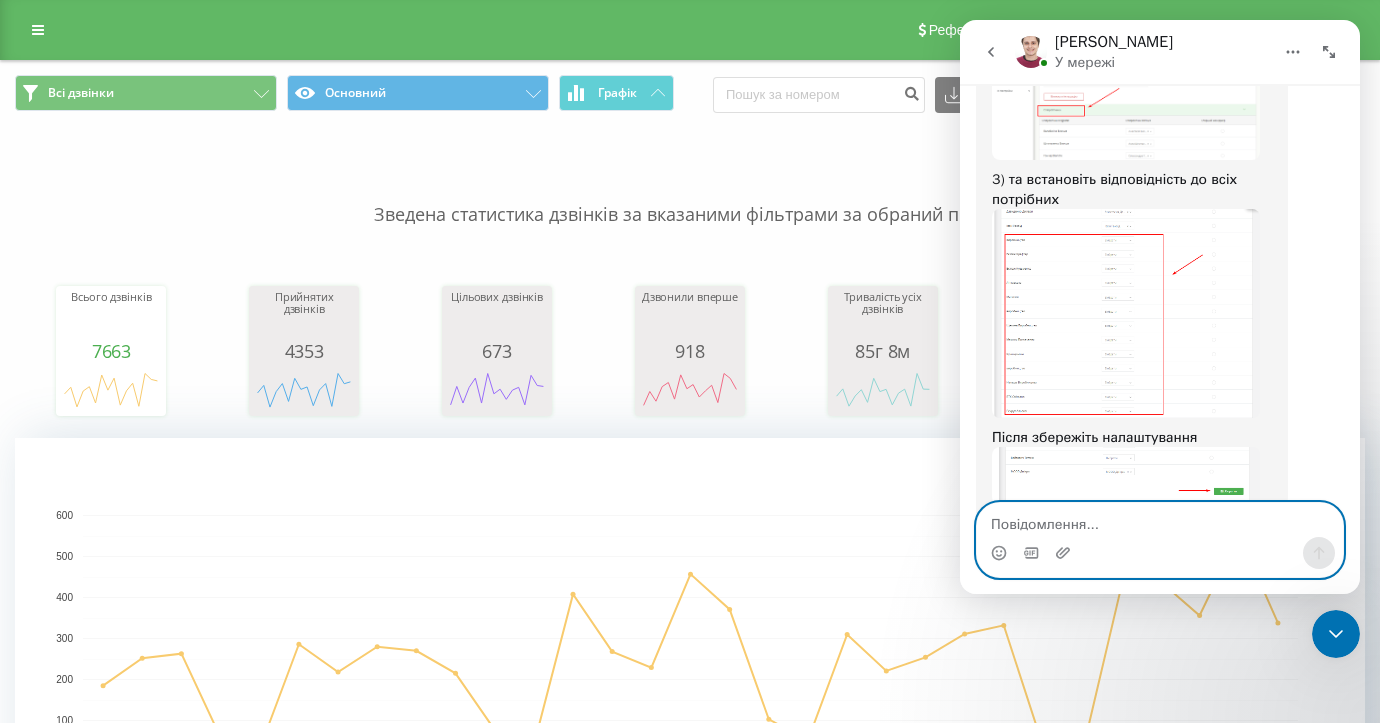 scroll, scrollTop: 10585, scrollLeft: 0, axis: vertical 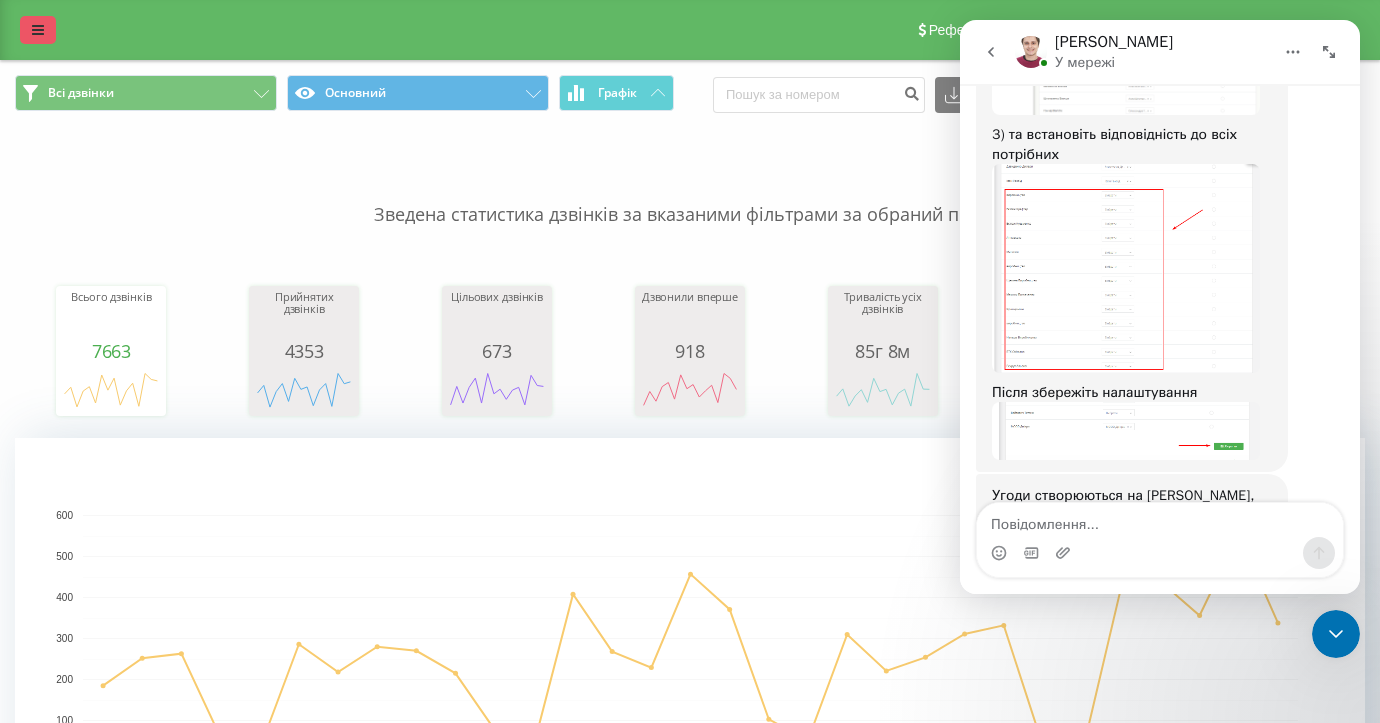 click at bounding box center (38, 30) 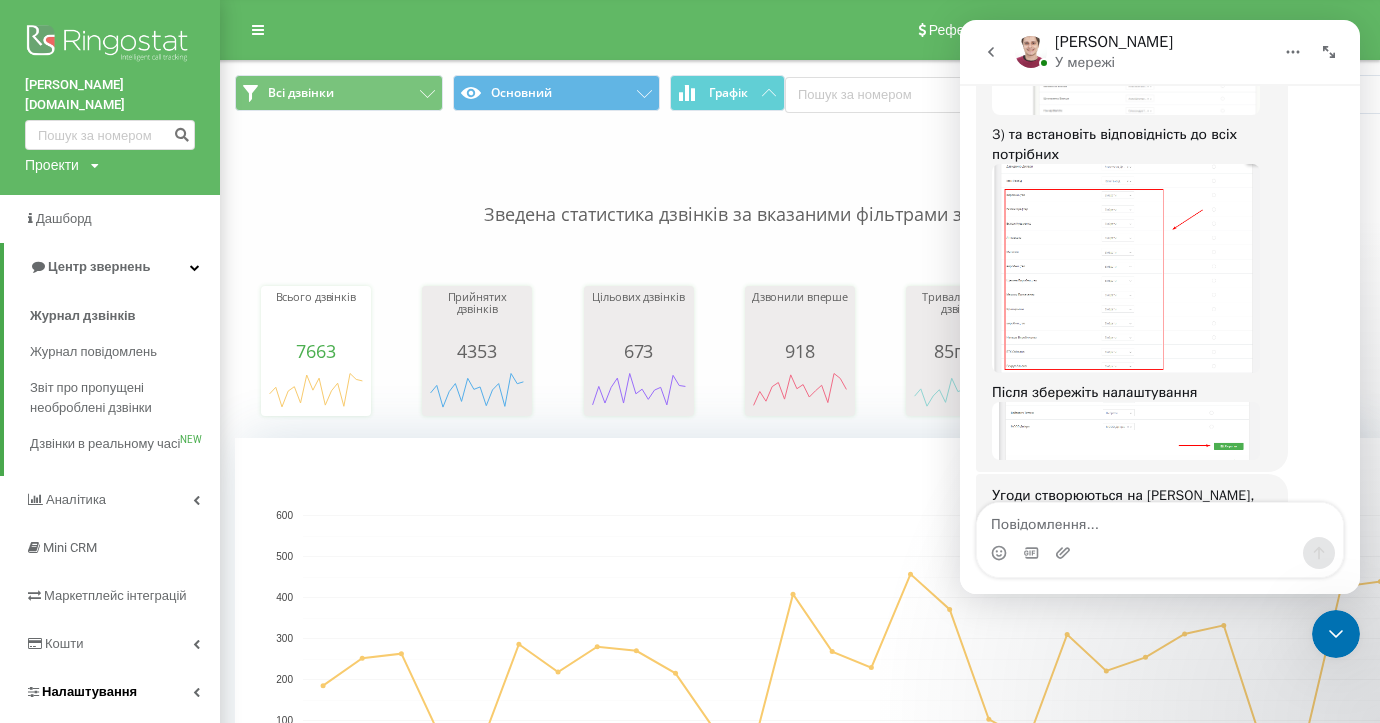 click on "Налаштування" at bounding box center [89, 691] 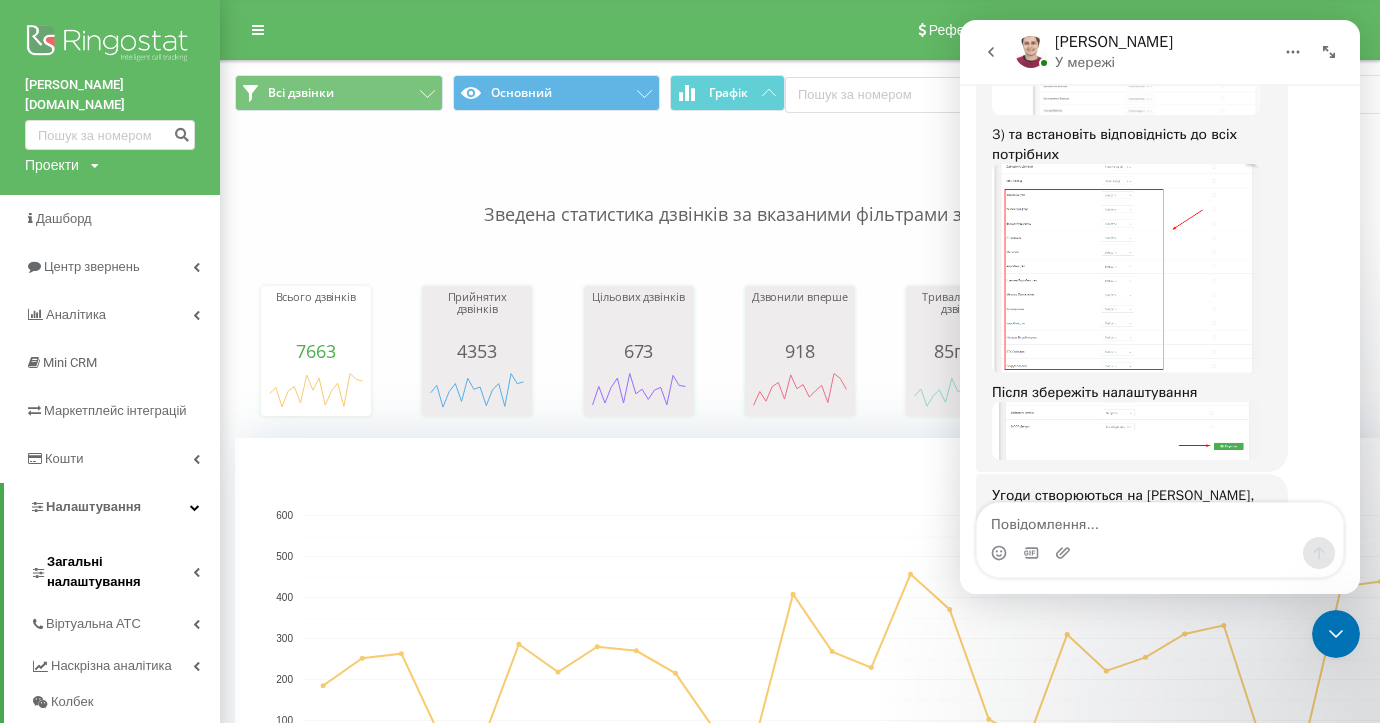 click on "Загальні налаштування" at bounding box center [120, 572] 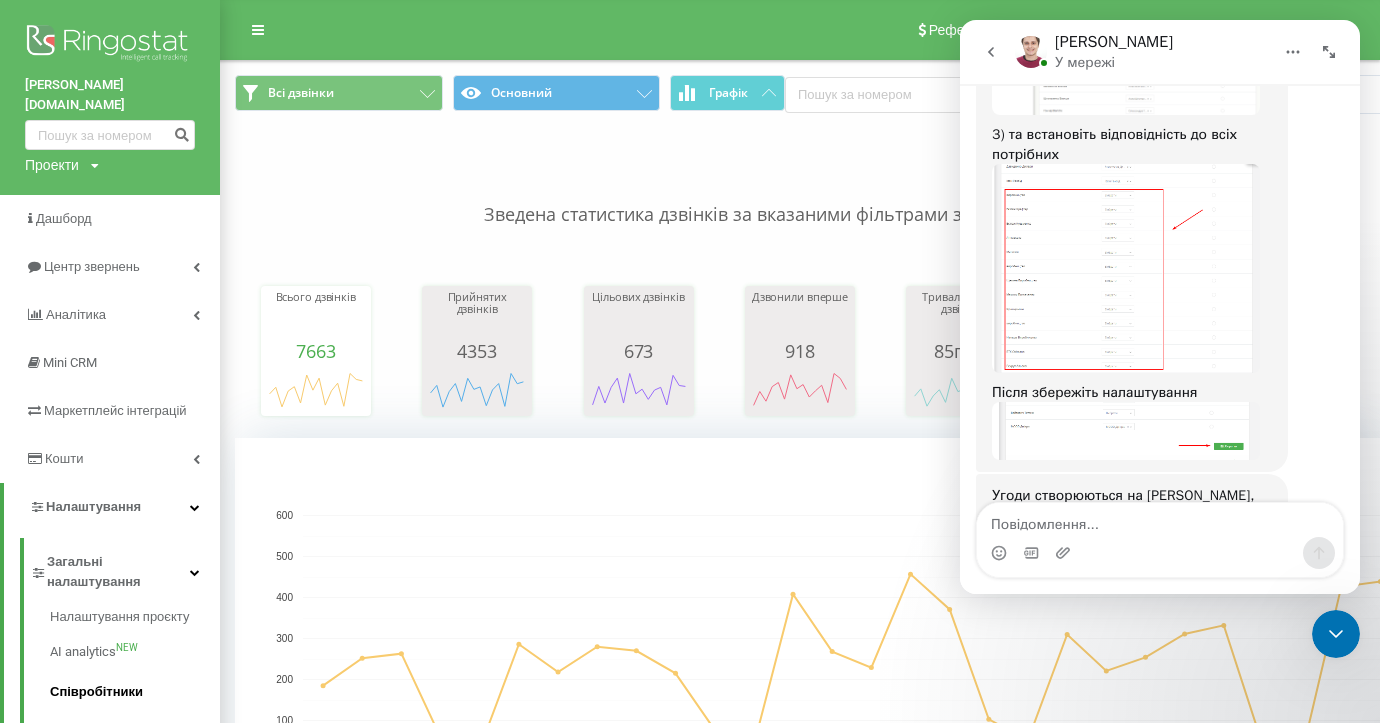 click on "Співробітники" at bounding box center [135, 692] 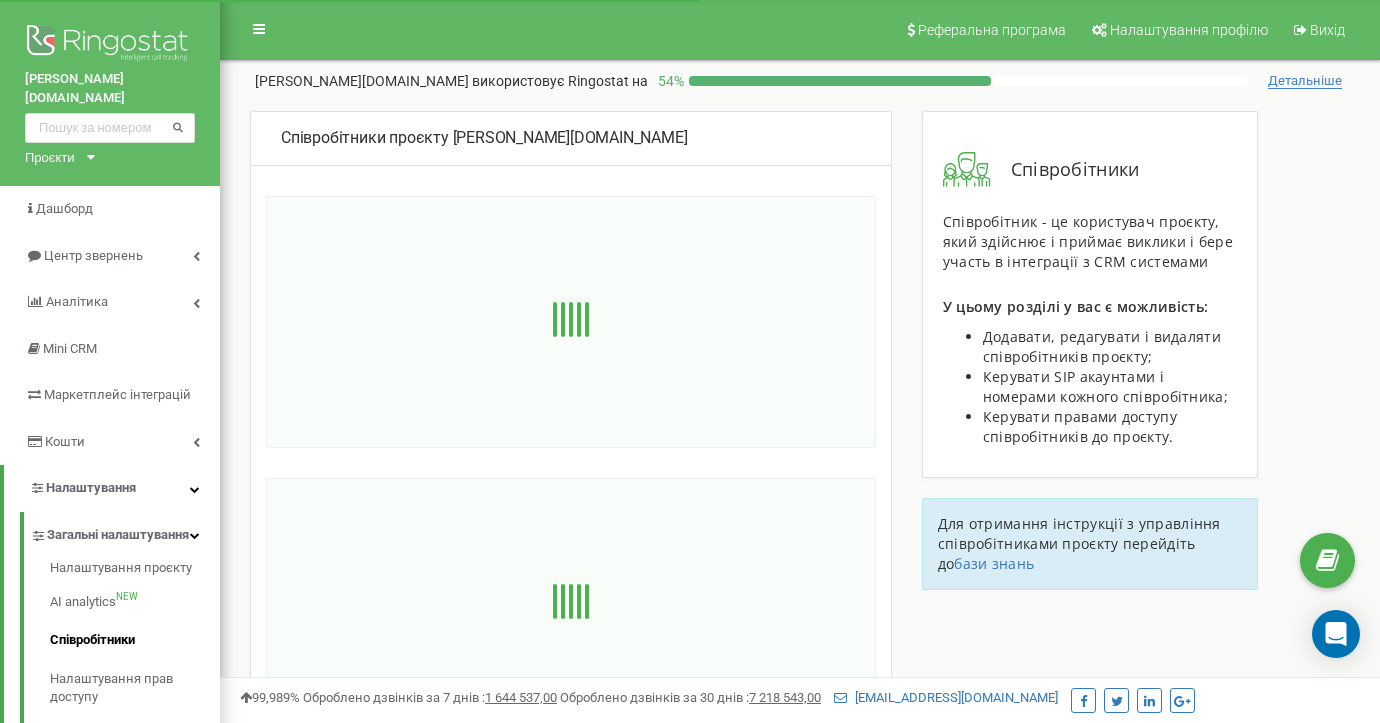 scroll, scrollTop: 0, scrollLeft: 0, axis: both 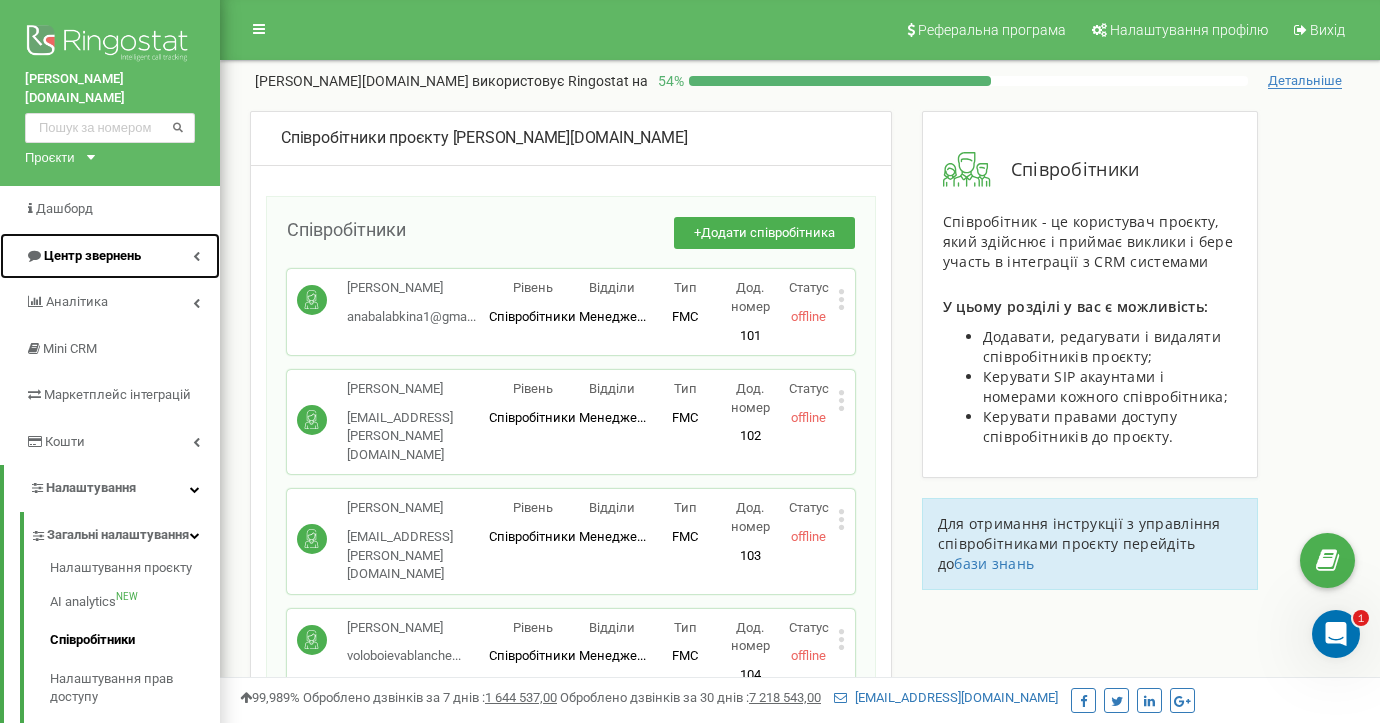 click on "Центр звернень" at bounding box center [92, 255] 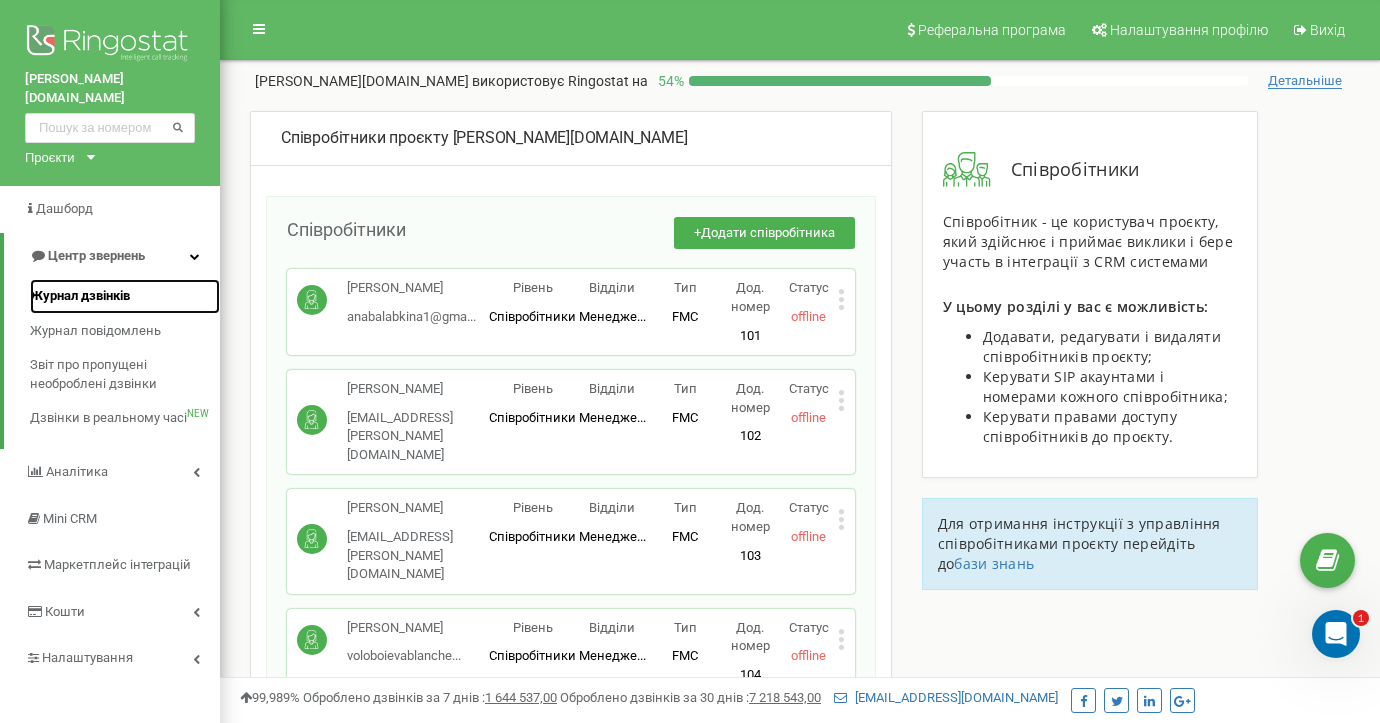 click on "Журнал дзвінків" at bounding box center [80, 296] 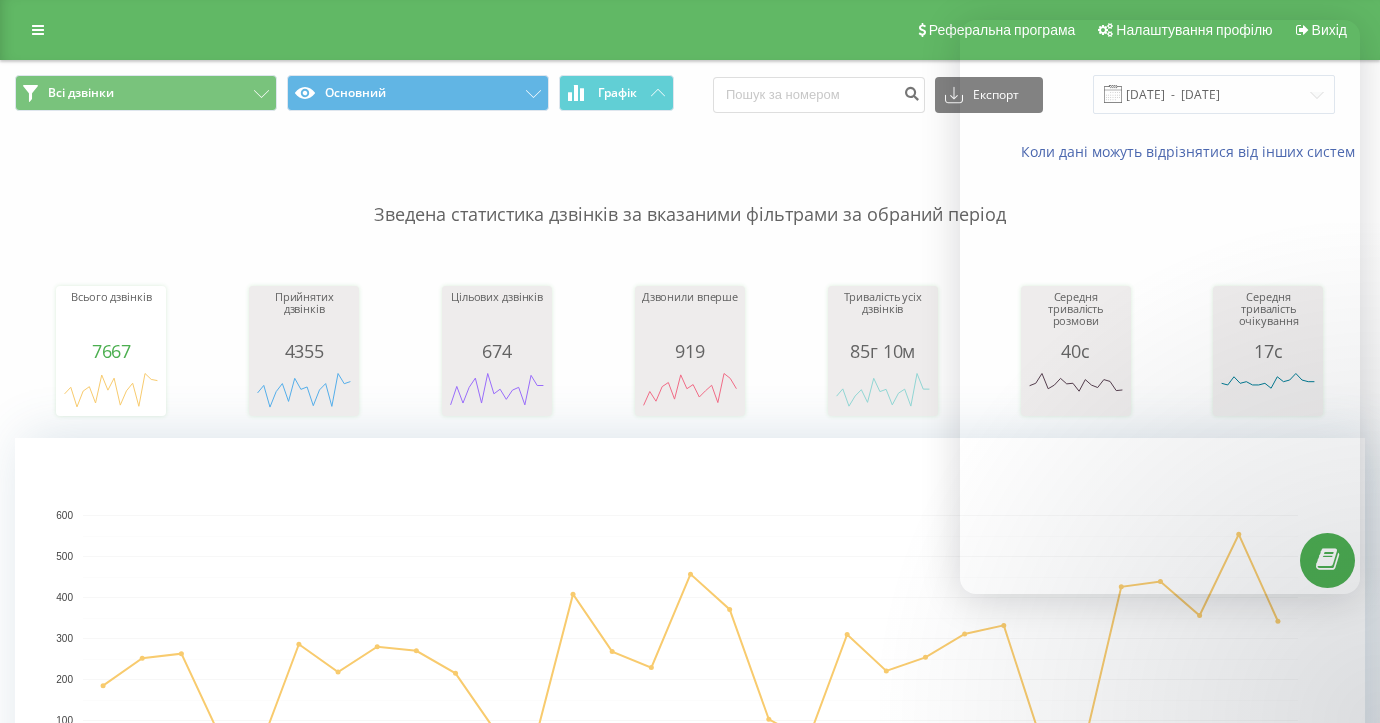 scroll, scrollTop: 0, scrollLeft: 0, axis: both 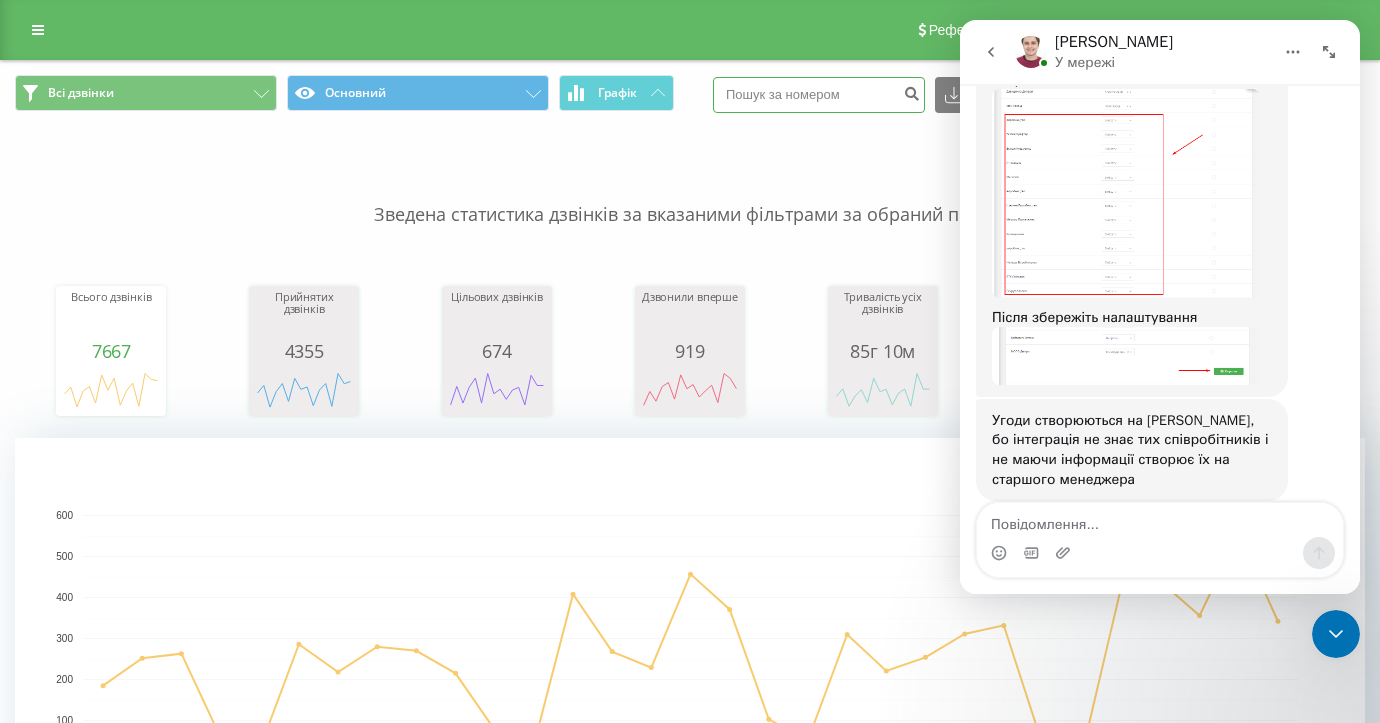 click at bounding box center [819, 95] 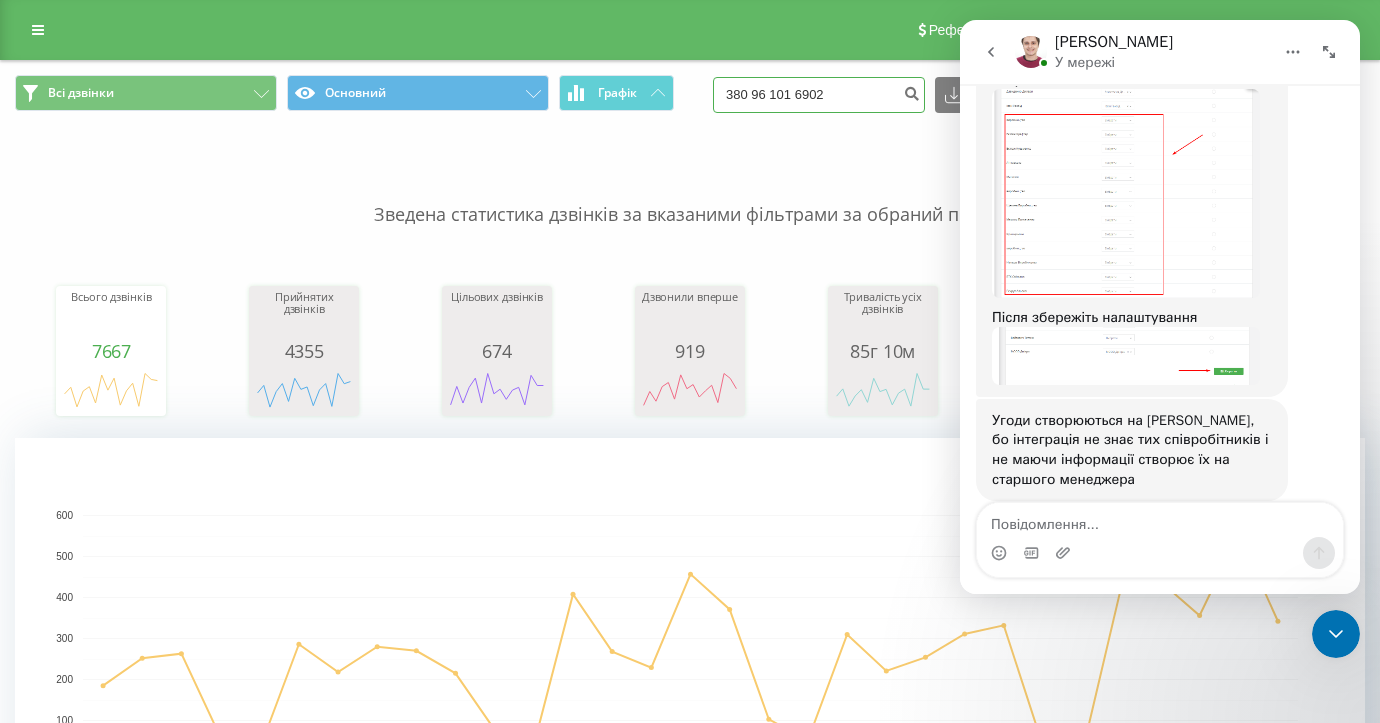 type on "380 96 101 6902" 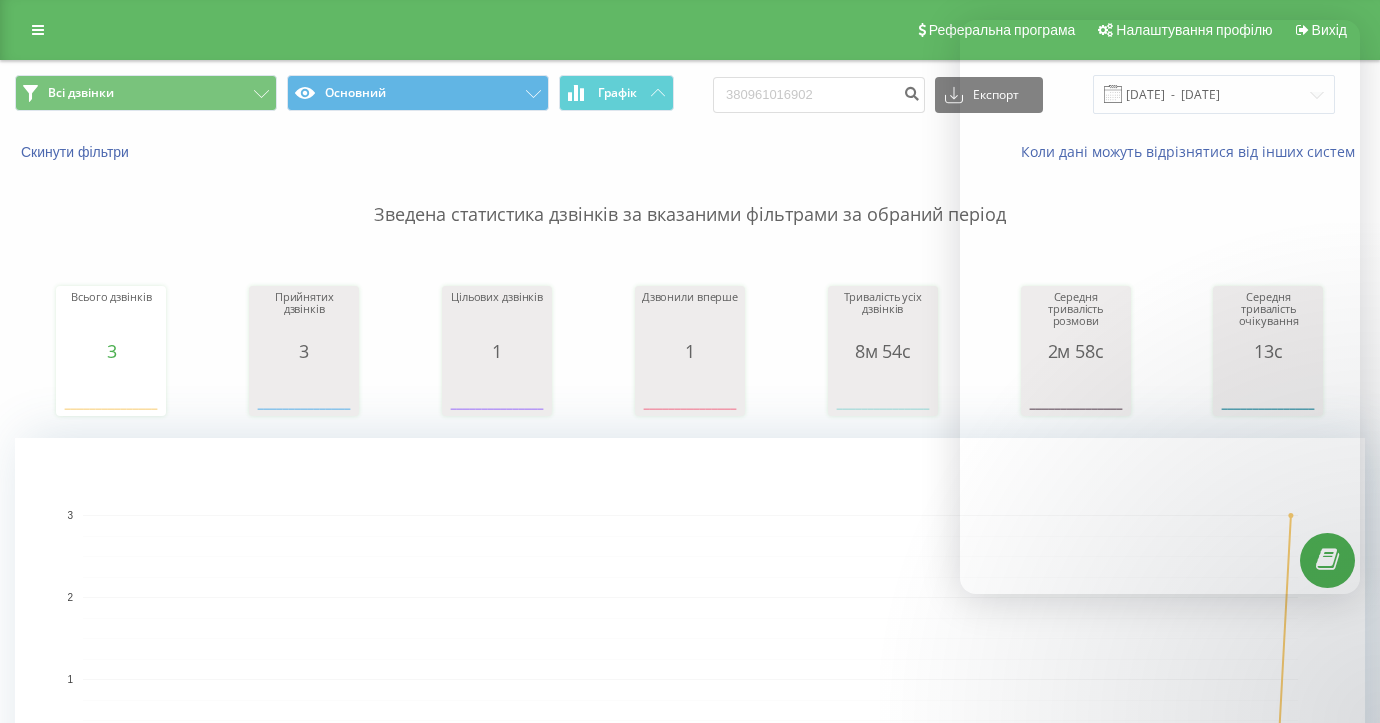 scroll, scrollTop: 0, scrollLeft: 0, axis: both 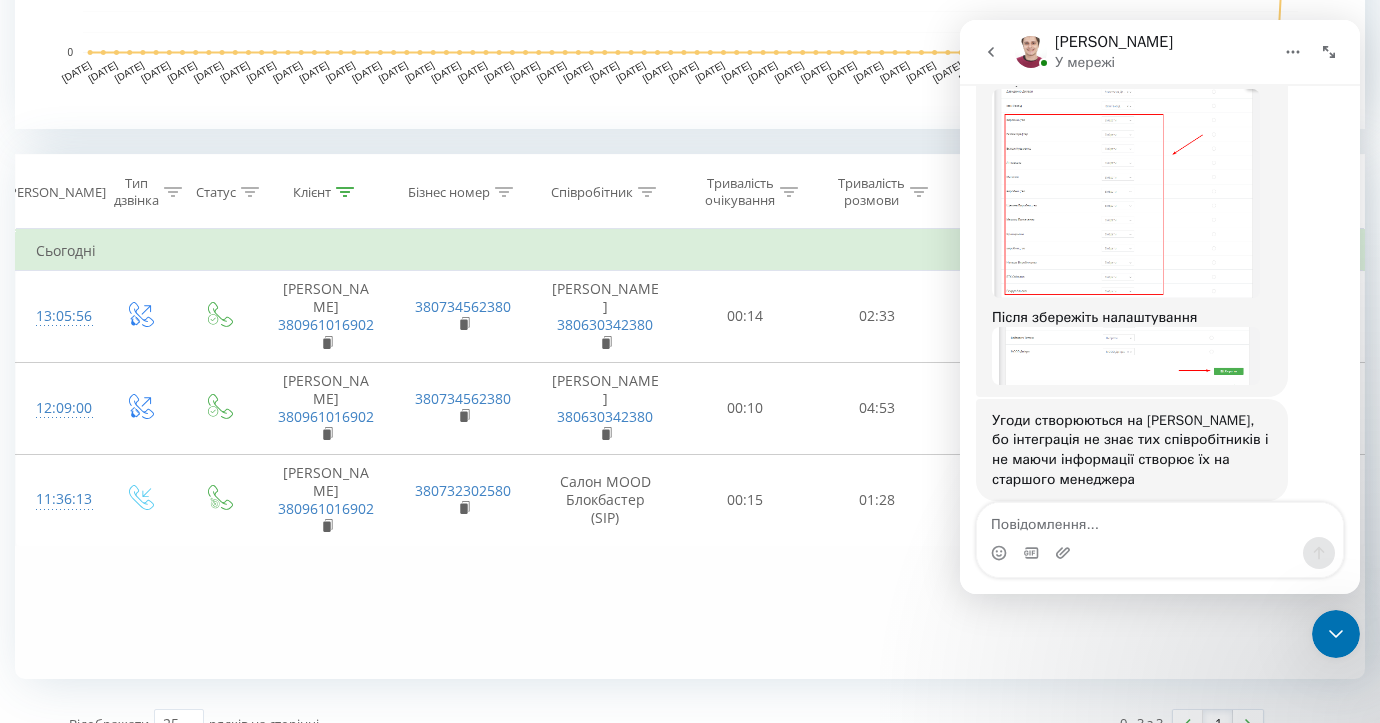 click 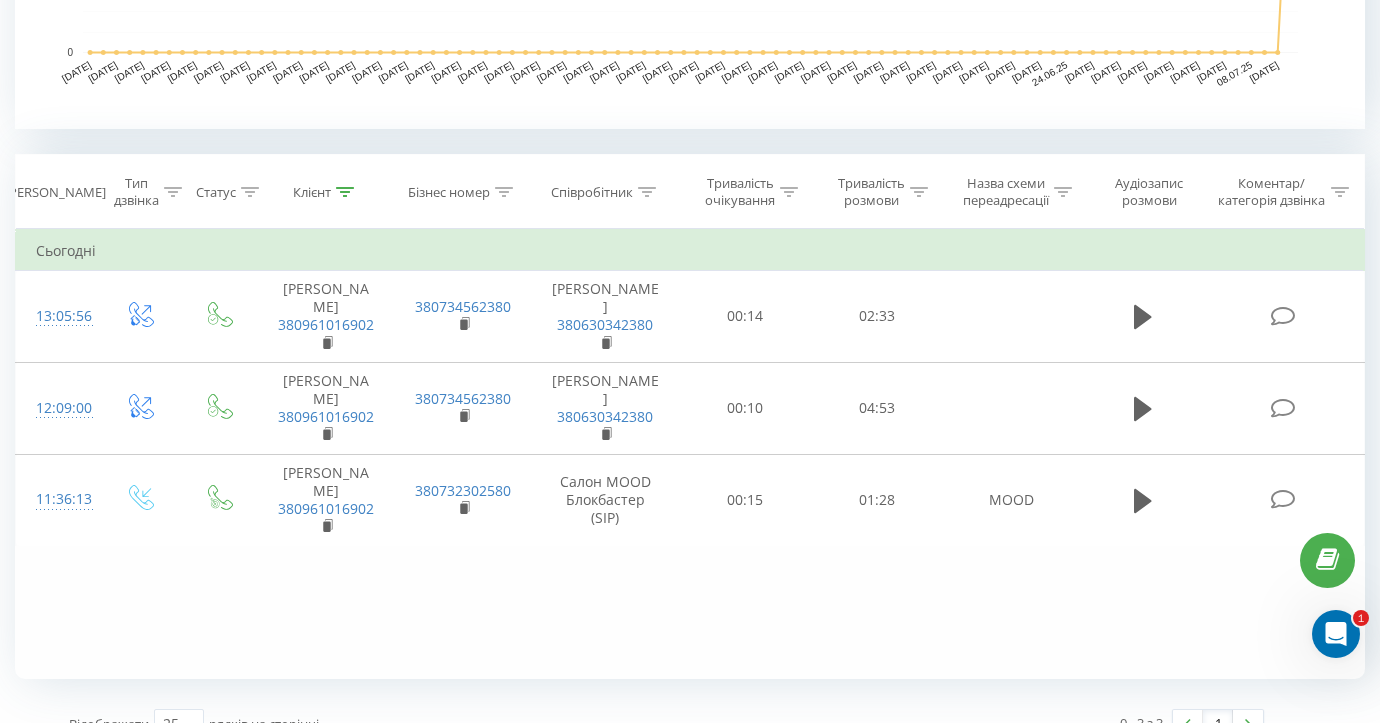 scroll, scrollTop: 0, scrollLeft: 0, axis: both 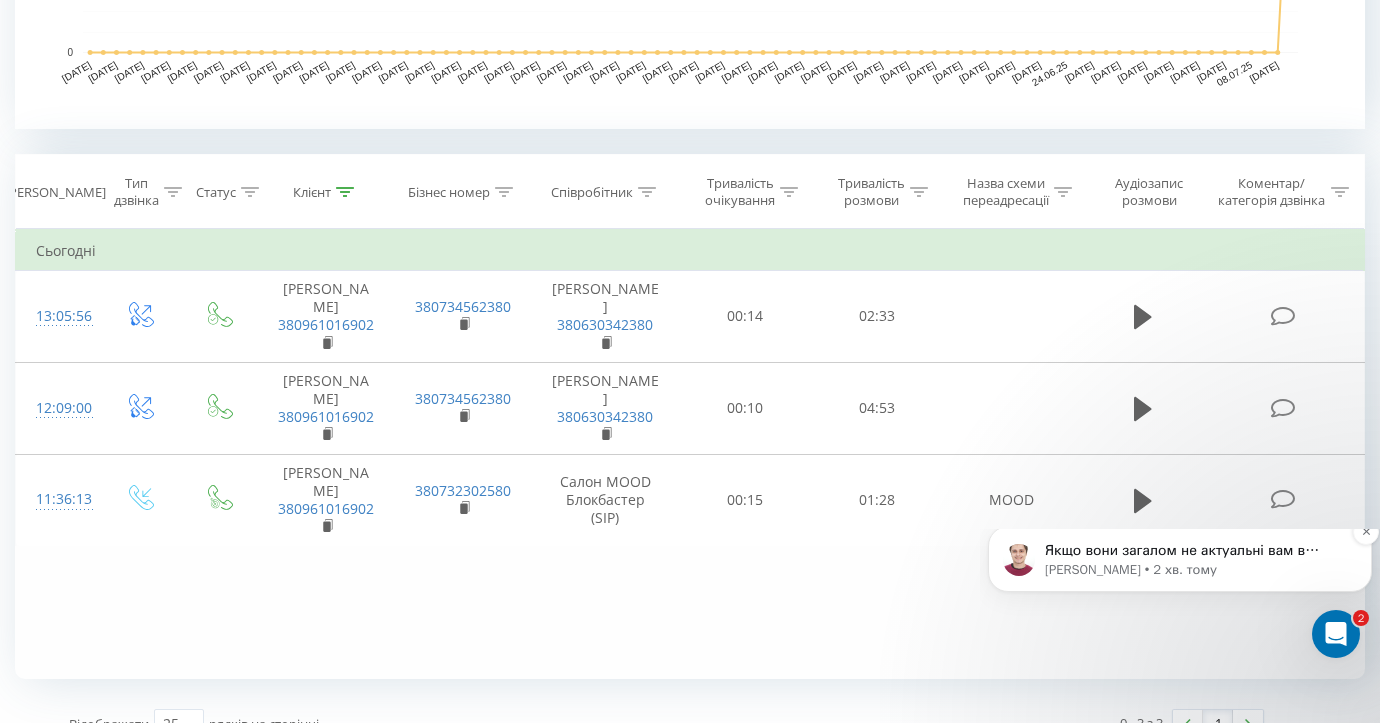 click on "Якщо вони загалом не актуальні вам в проєкті, тобто вони не телефонують, можемо таких видалити, звичайно. Або ж, якщо вони використовують якісь окремі номери, ми можемо додати ці номери у стоп лист.  Якщо такі є, підготуйте, будь ласка, список співробітників яких треба прибрати з проєкту, або ж список номерів по дзвінках з участю яких не треба передавати дані у [PERSON_NAME]. Я допоможу вам з налаштуваннями" at bounding box center (1196, 551) 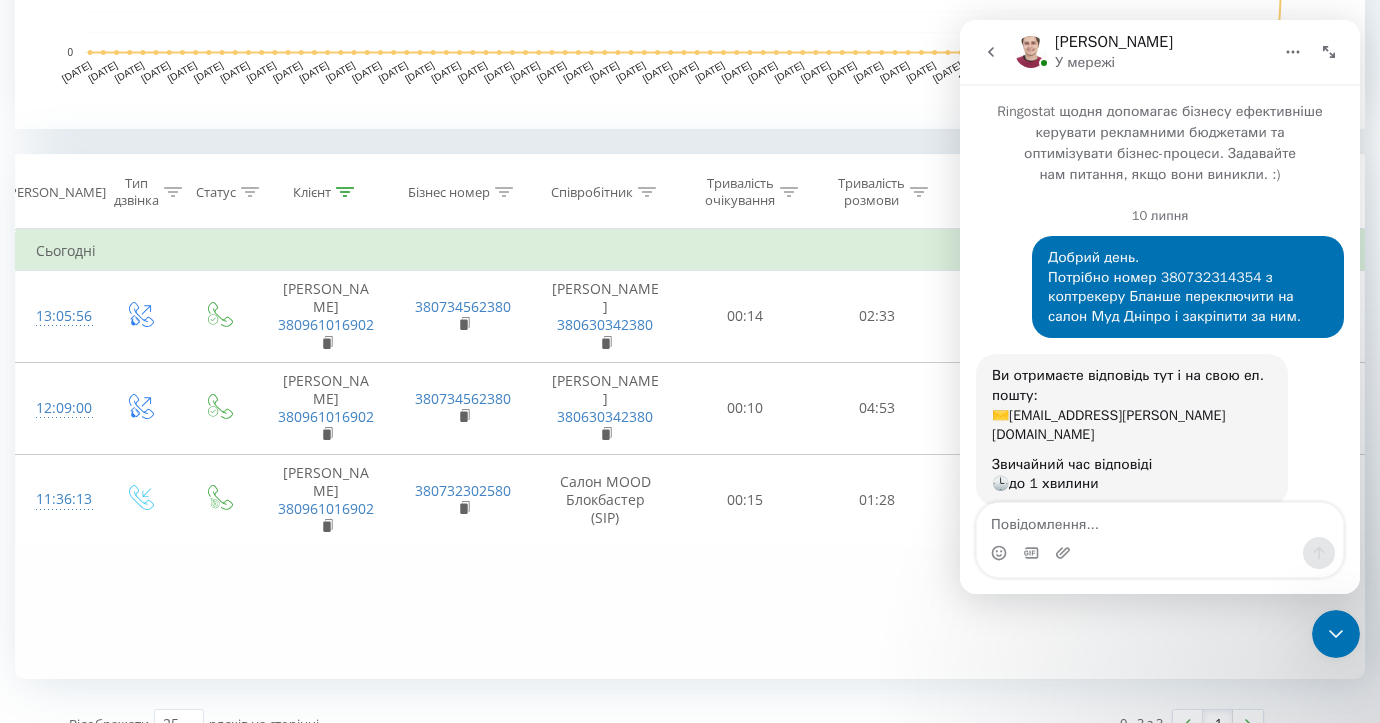 scroll, scrollTop: 3, scrollLeft: 0, axis: vertical 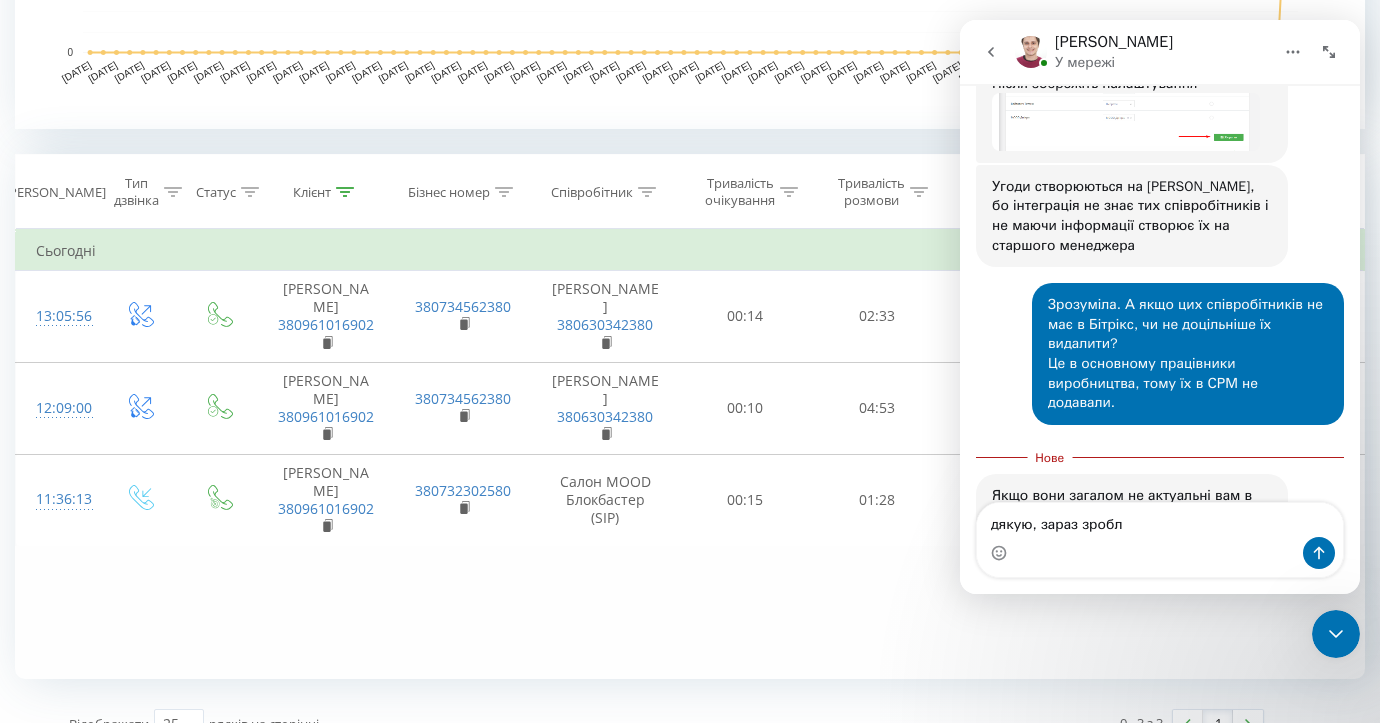 type on "дякую, зараз зроблю" 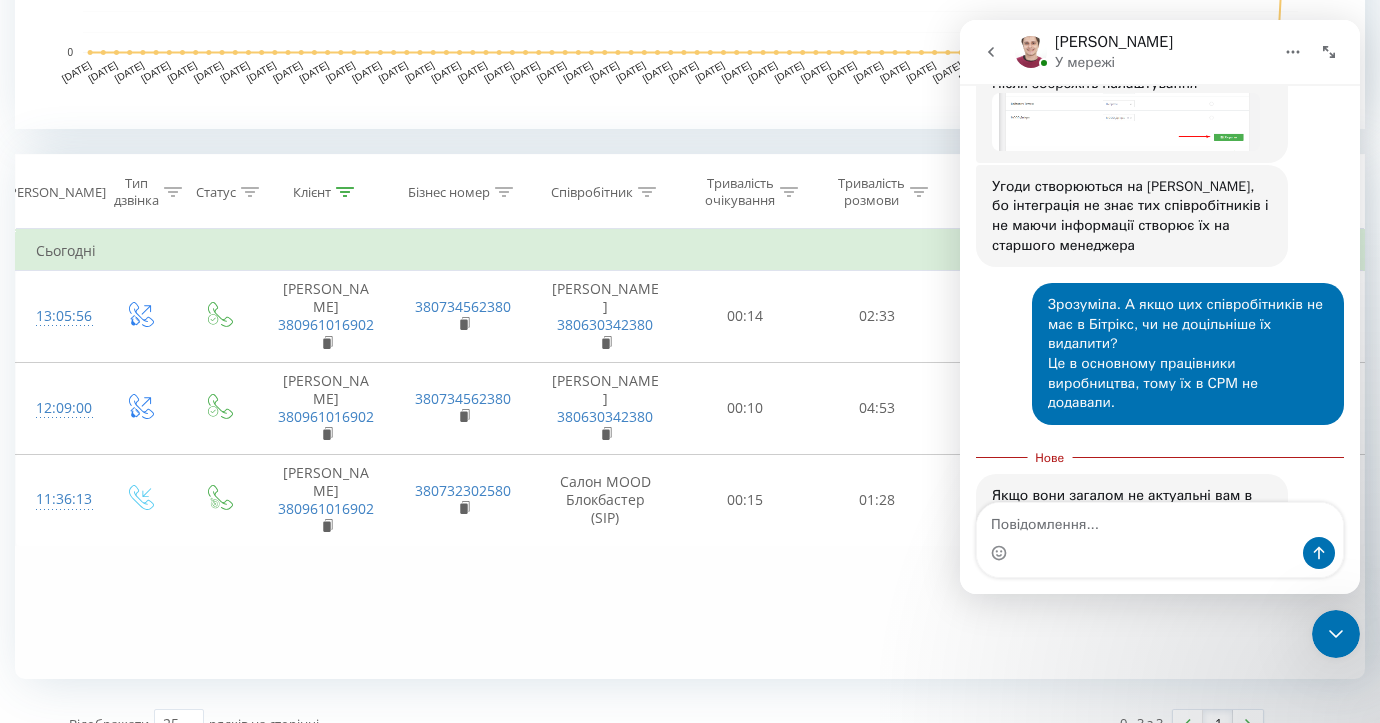 scroll, scrollTop: 2, scrollLeft: 0, axis: vertical 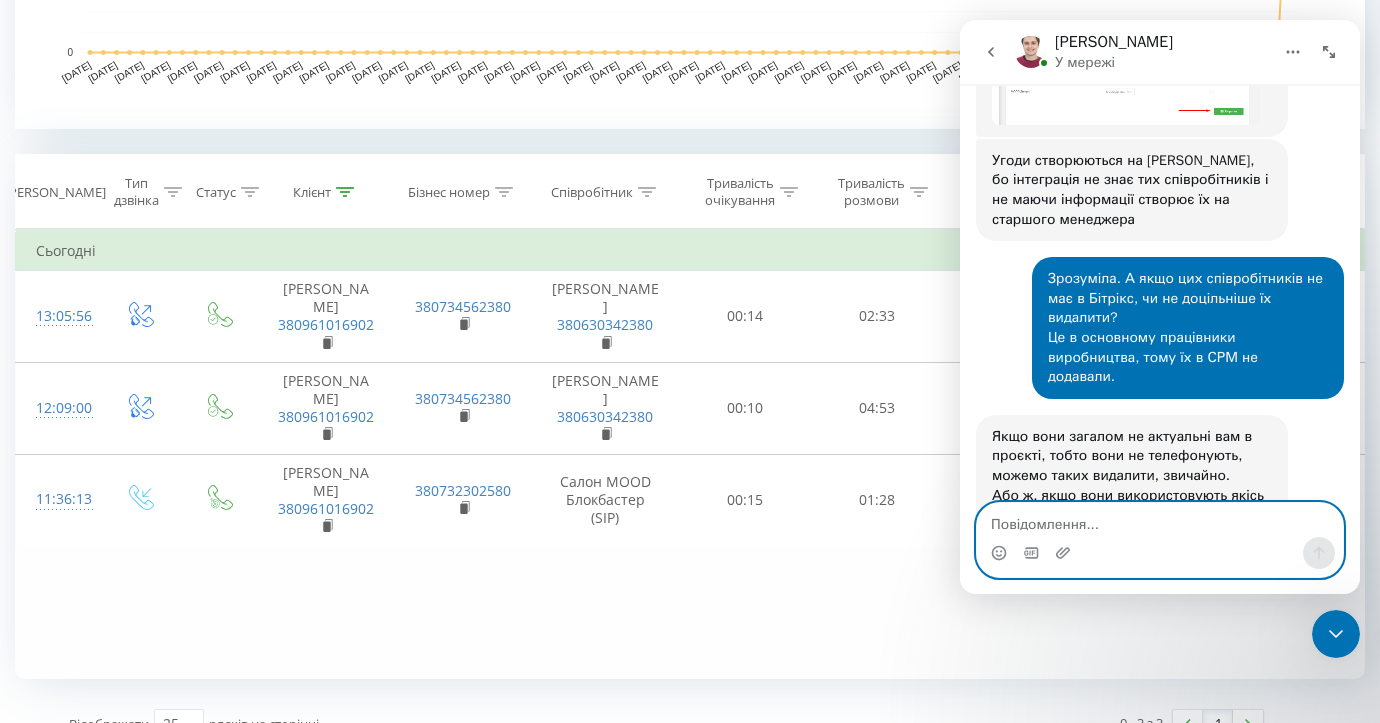 paste on "[URL][DOMAIN_NAME]" 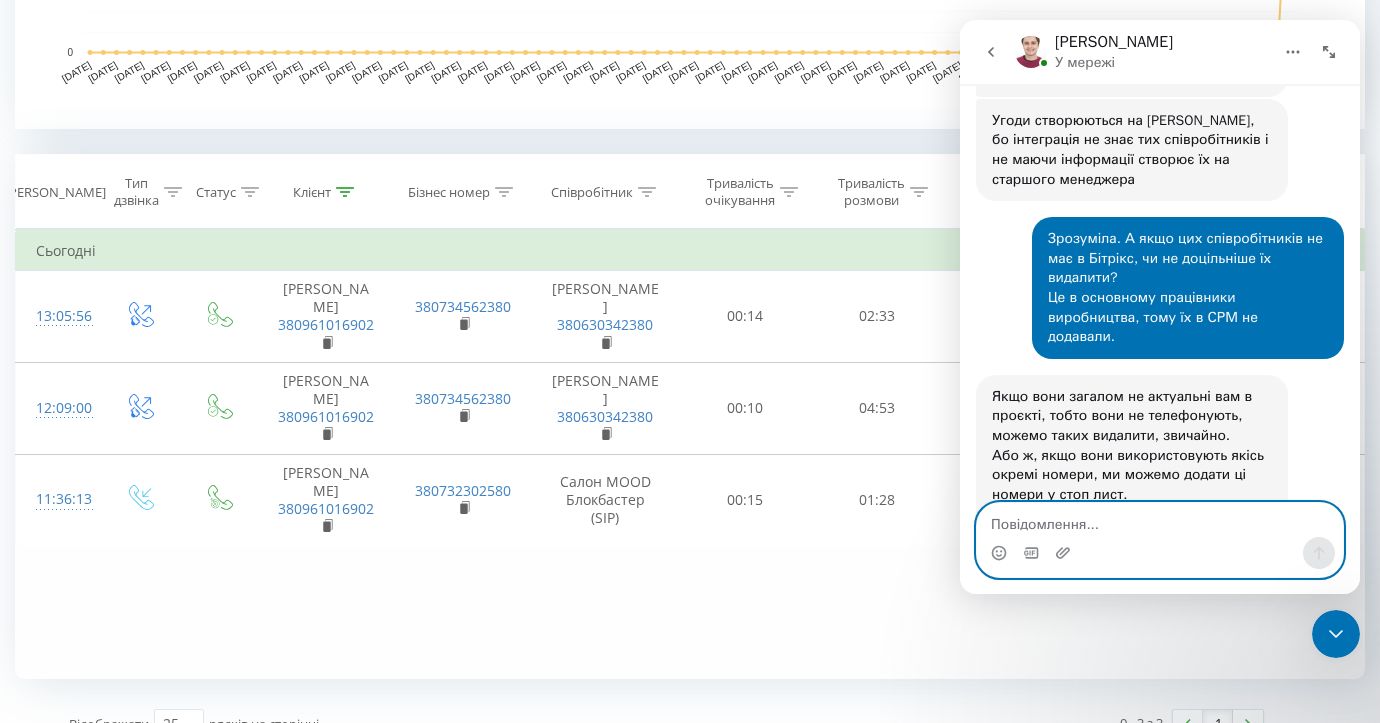 scroll, scrollTop: 11004, scrollLeft: 0, axis: vertical 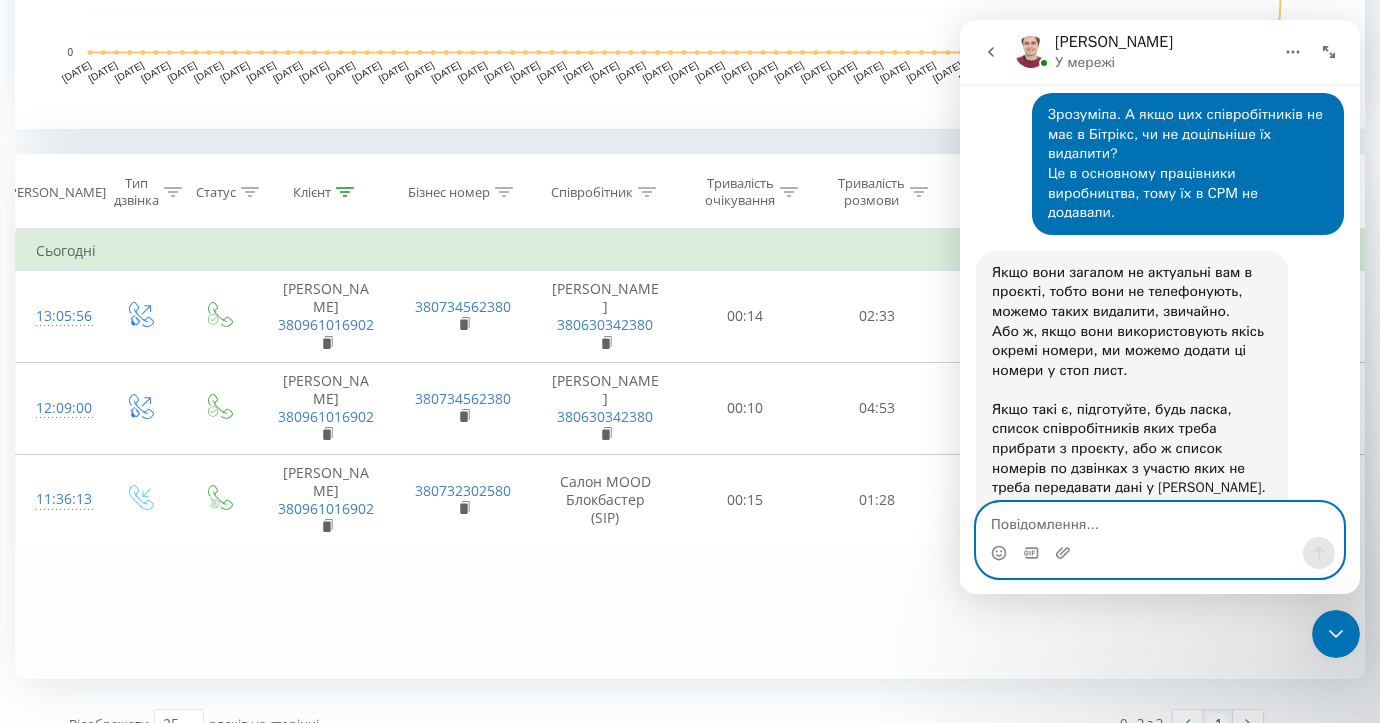 click at bounding box center (1160, 520) 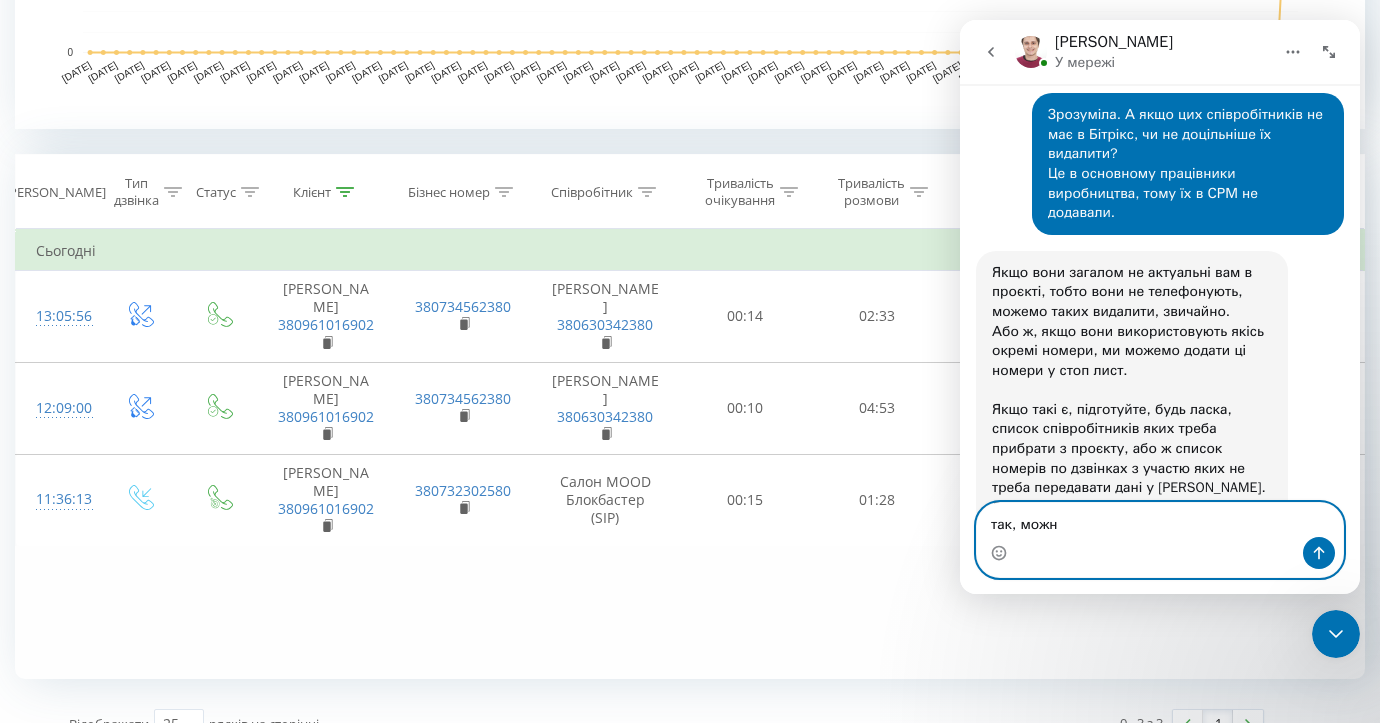 type on "так, можна" 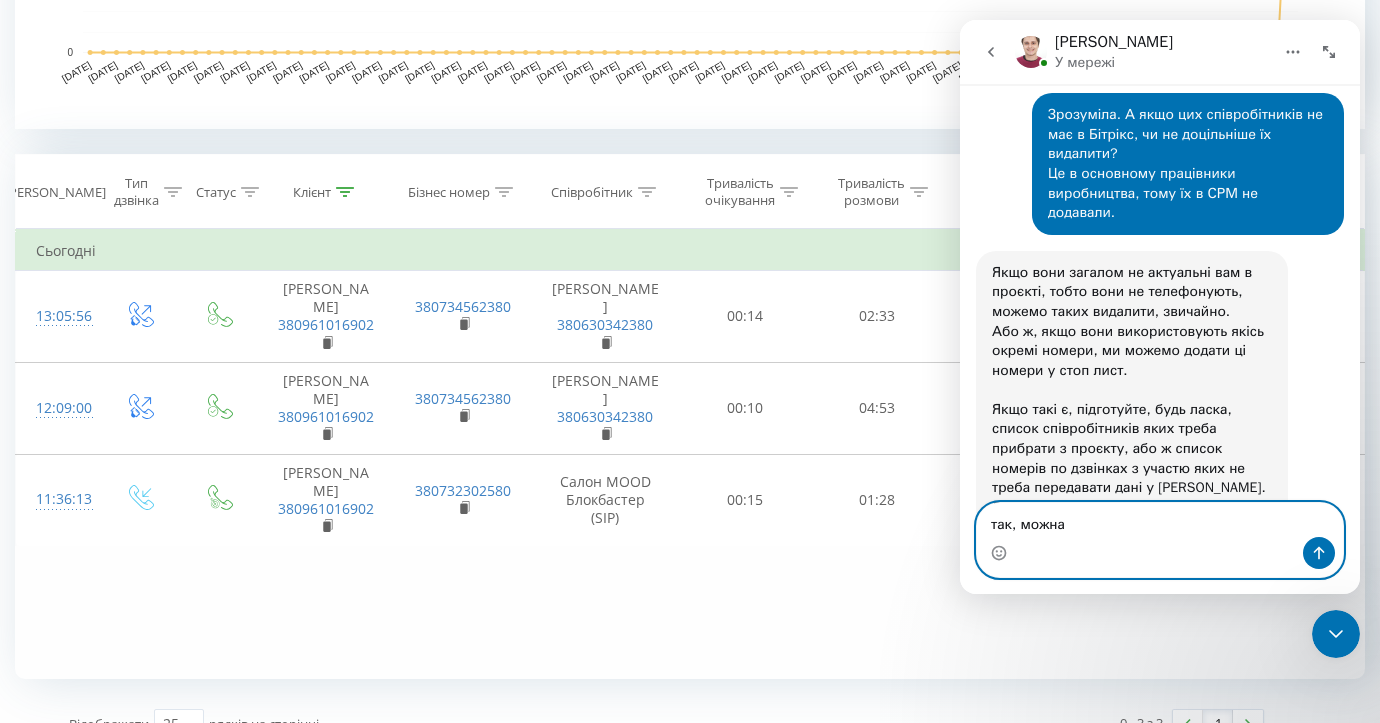 type 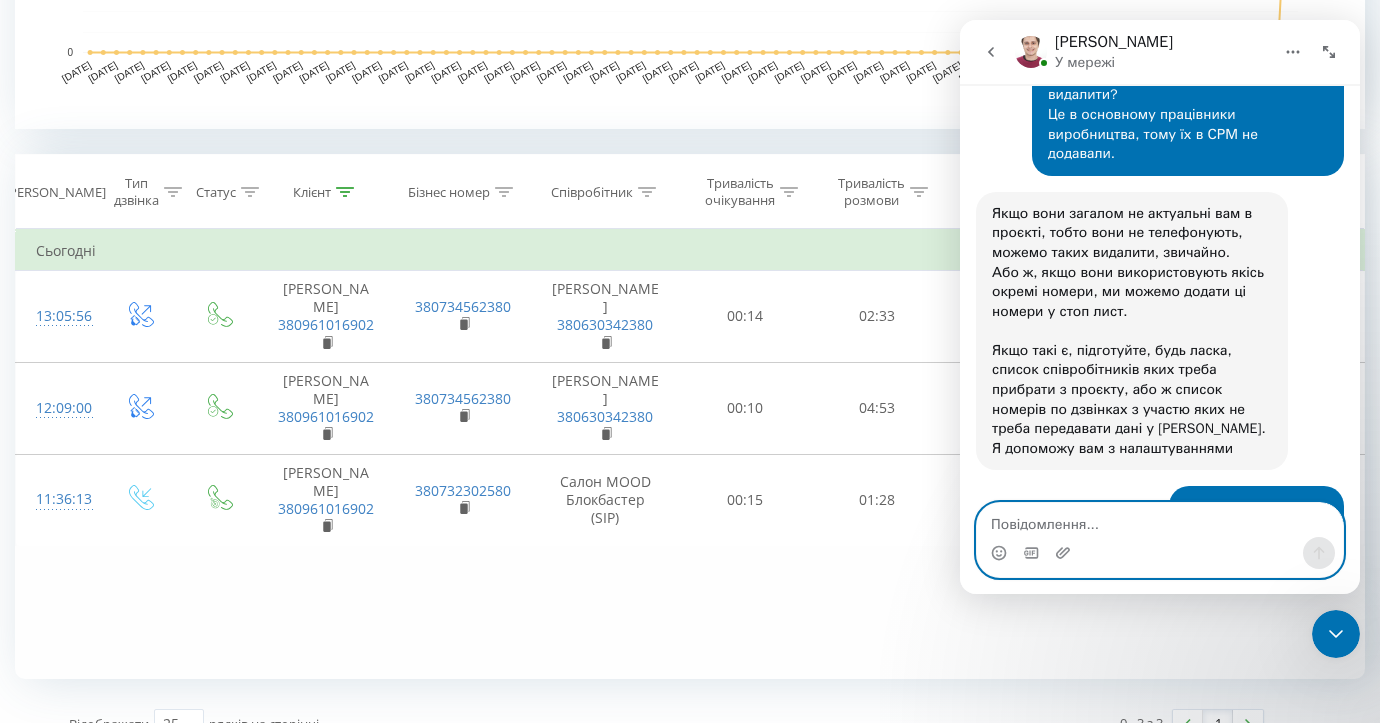 scroll, scrollTop: 11144, scrollLeft: 0, axis: vertical 